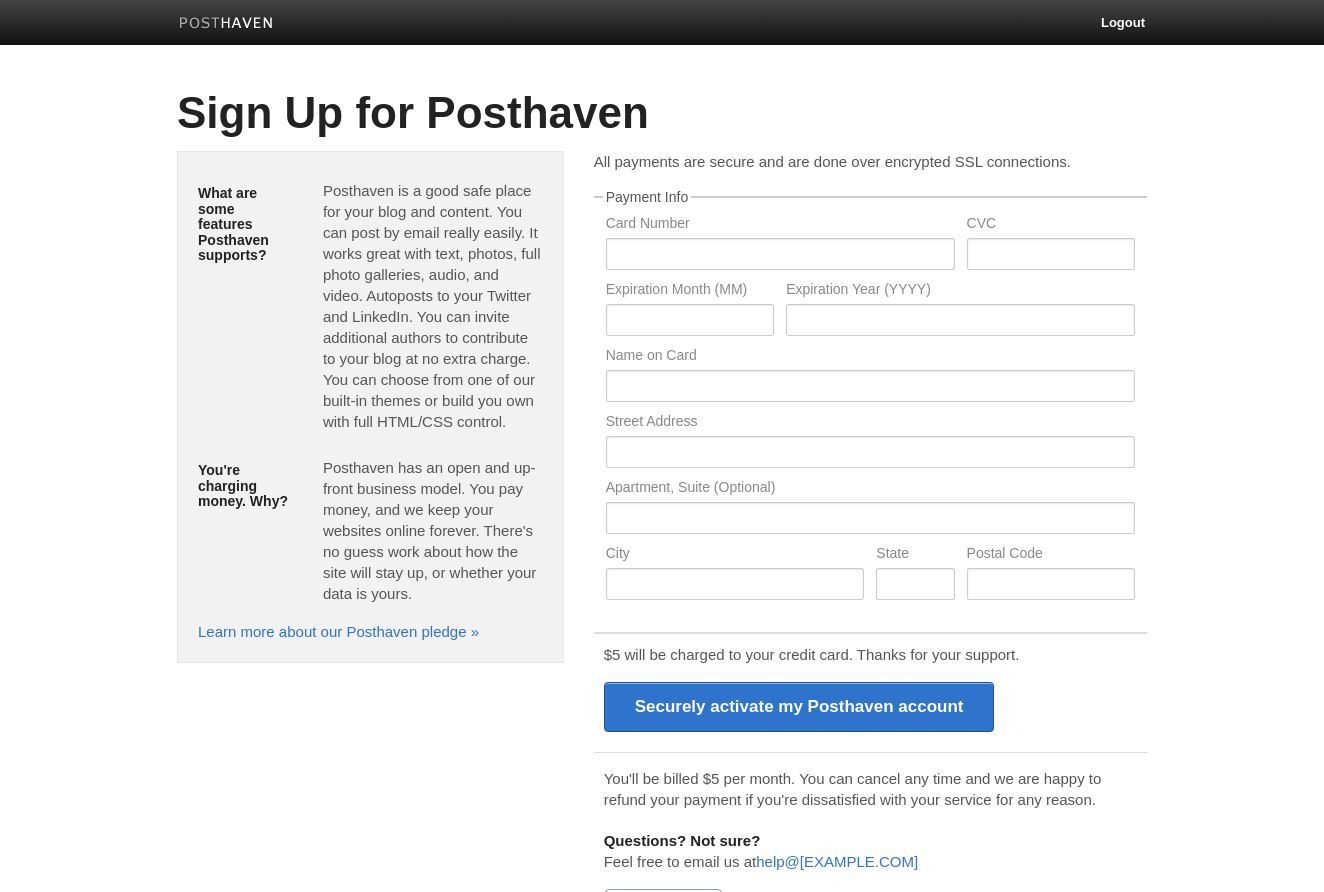 scroll, scrollTop: 0, scrollLeft: 0, axis: both 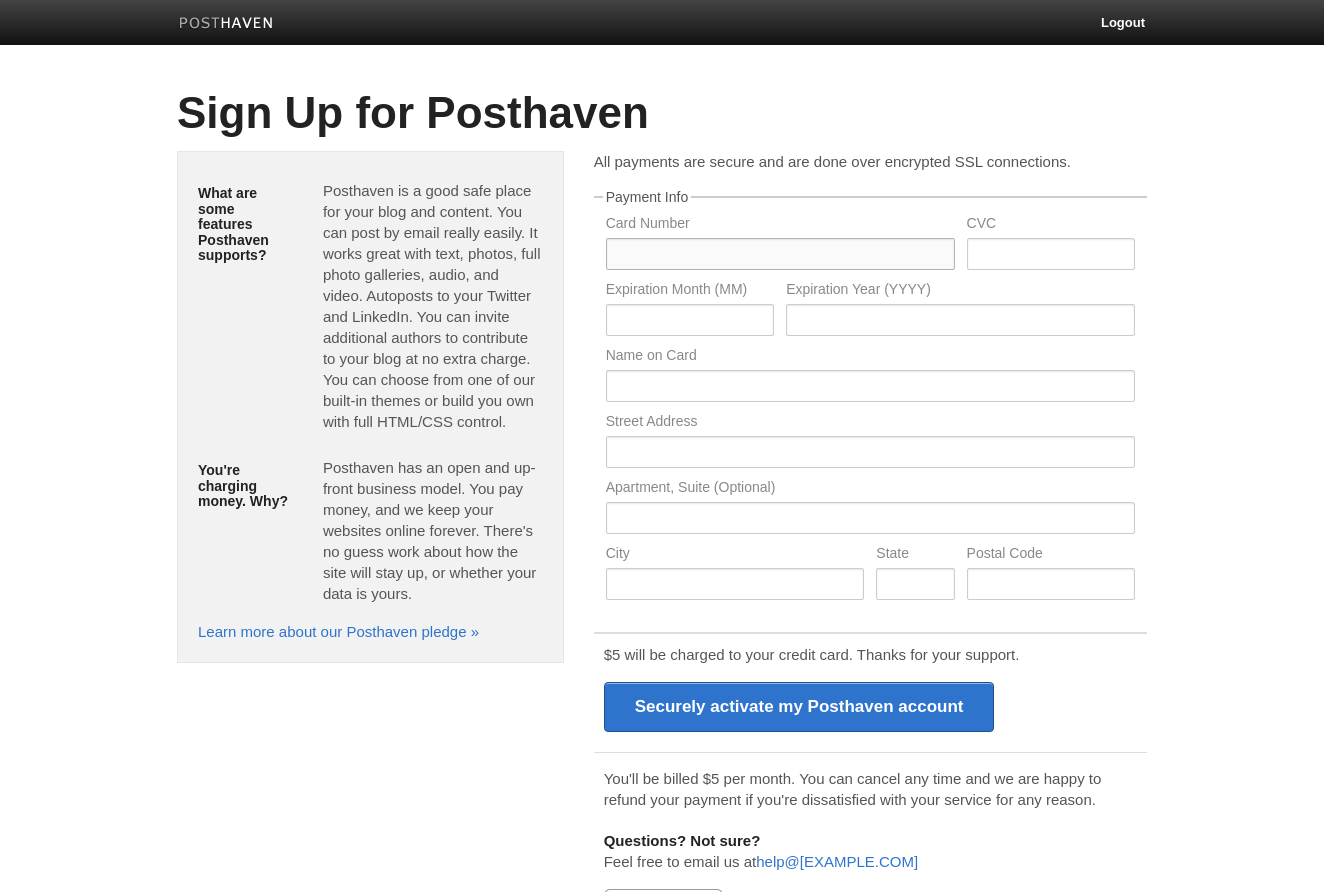 click at bounding box center (780, 254) 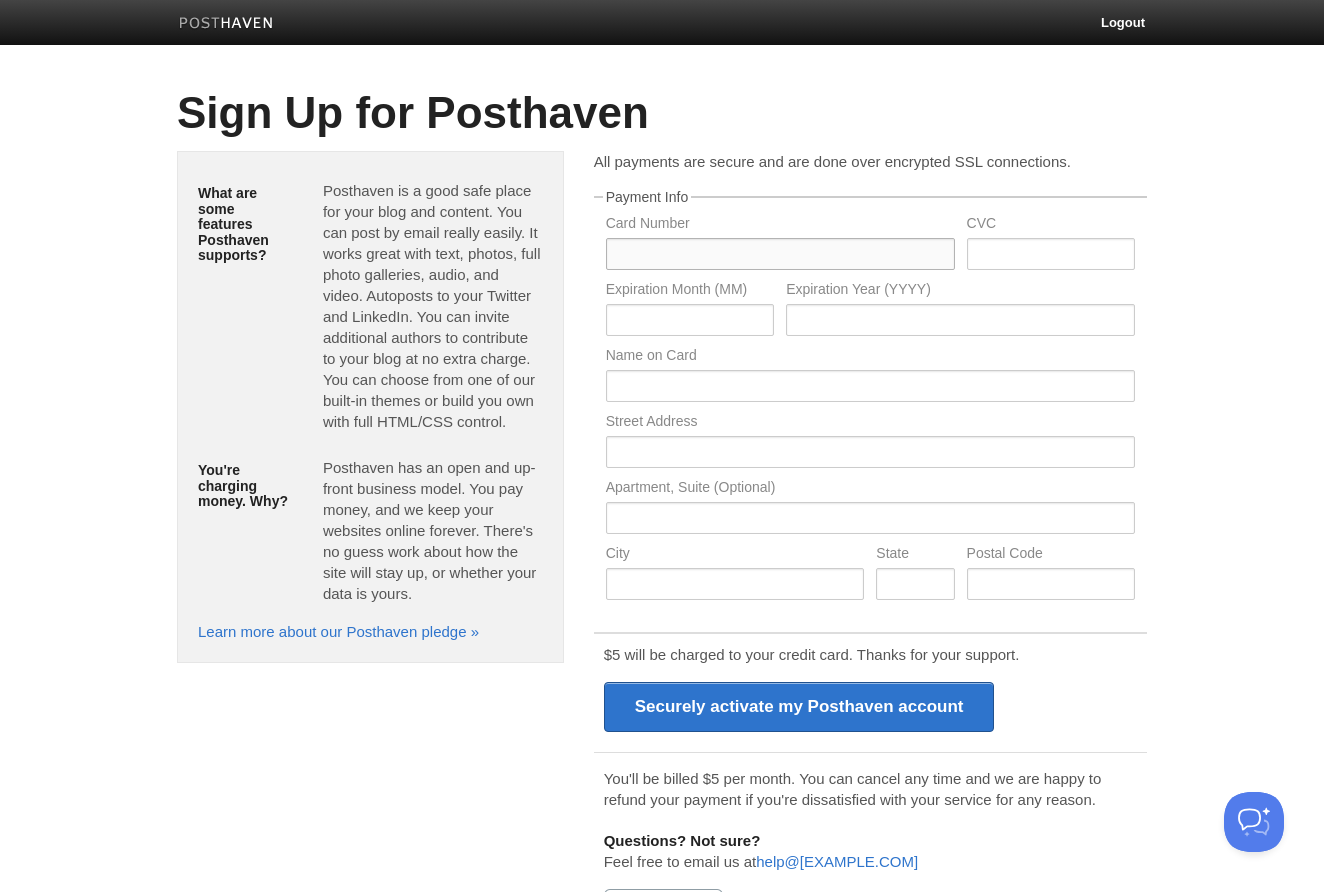 scroll, scrollTop: 0, scrollLeft: 0, axis: both 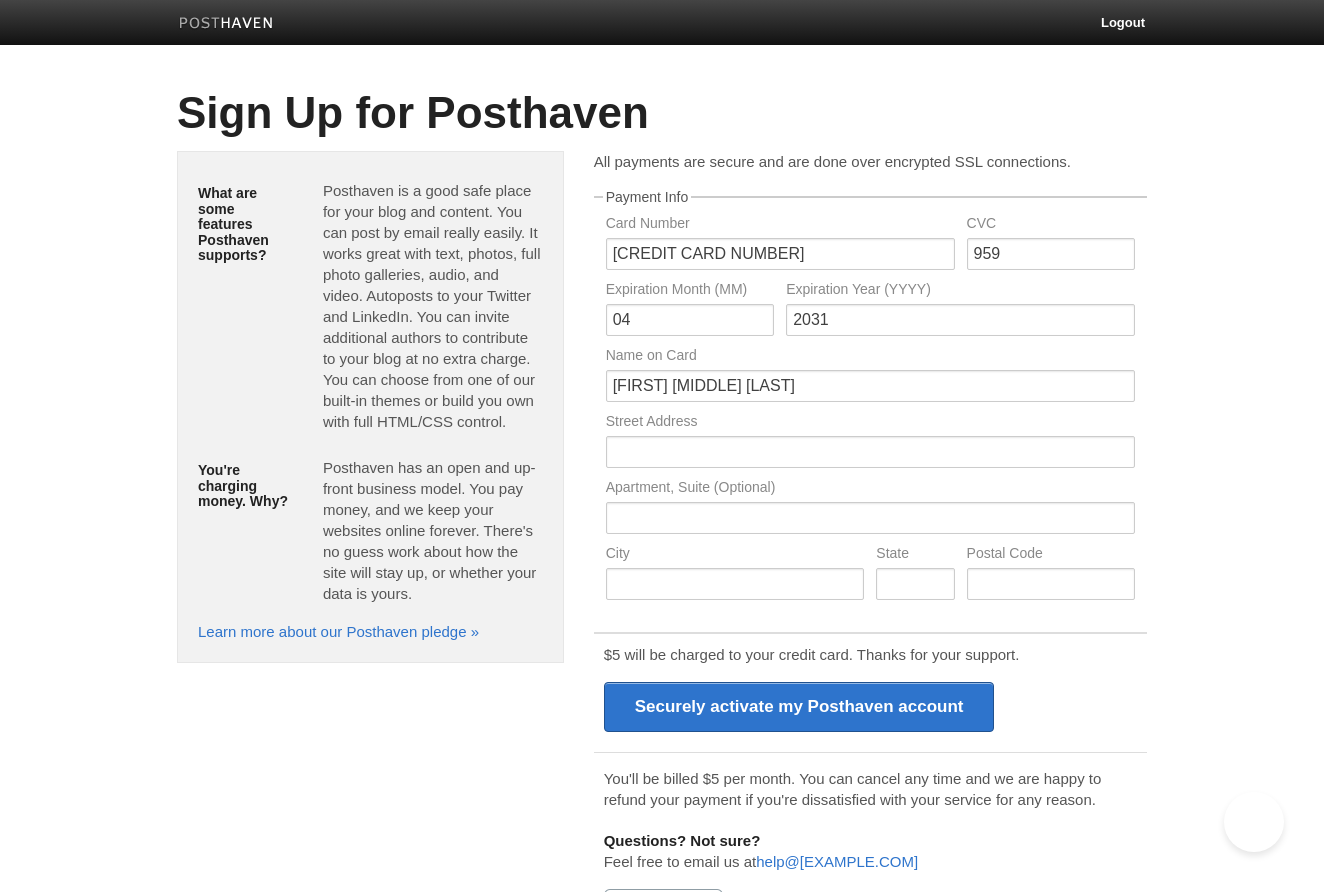 click on "Street Address" at bounding box center [870, 381] 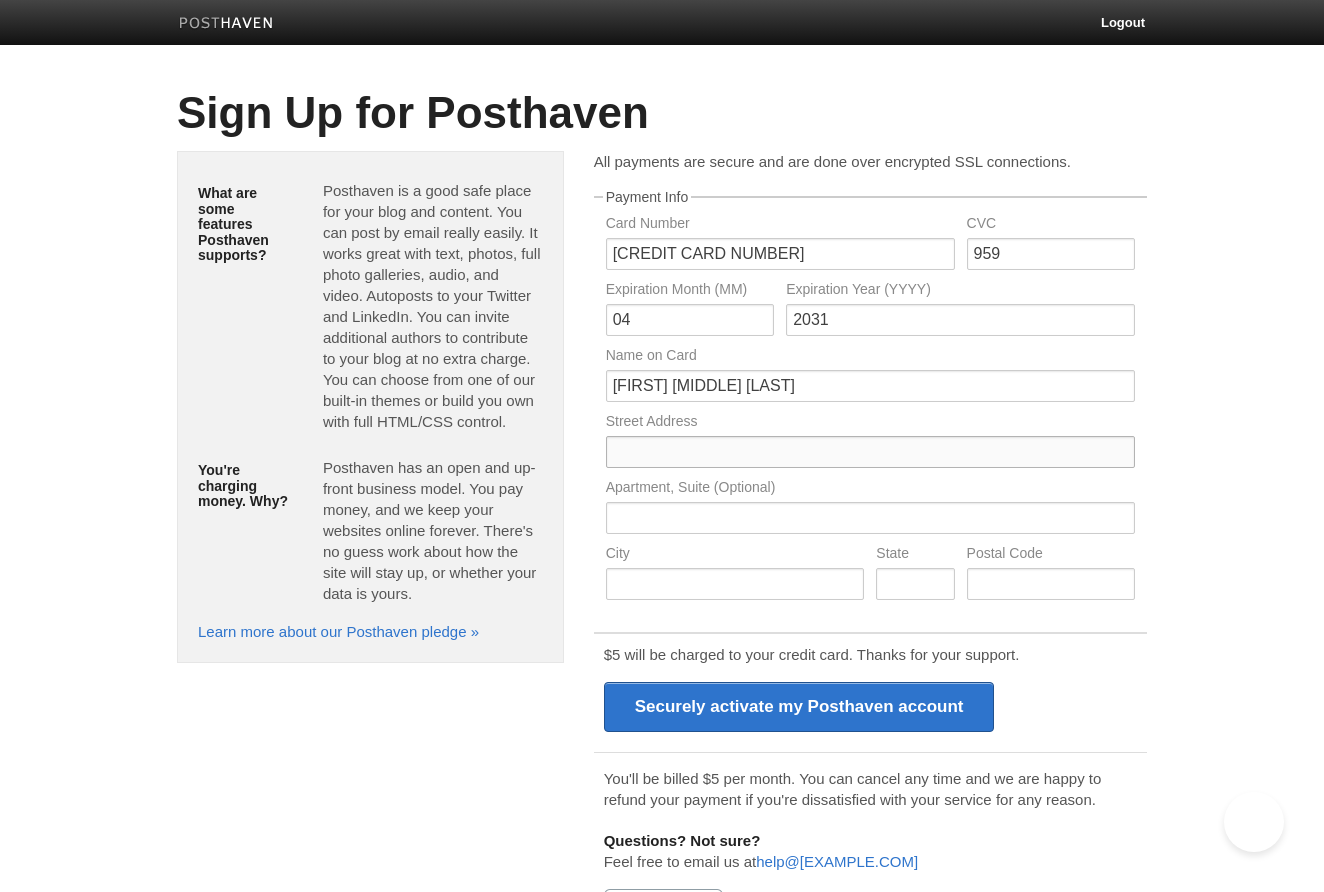 click at bounding box center (870, 452) 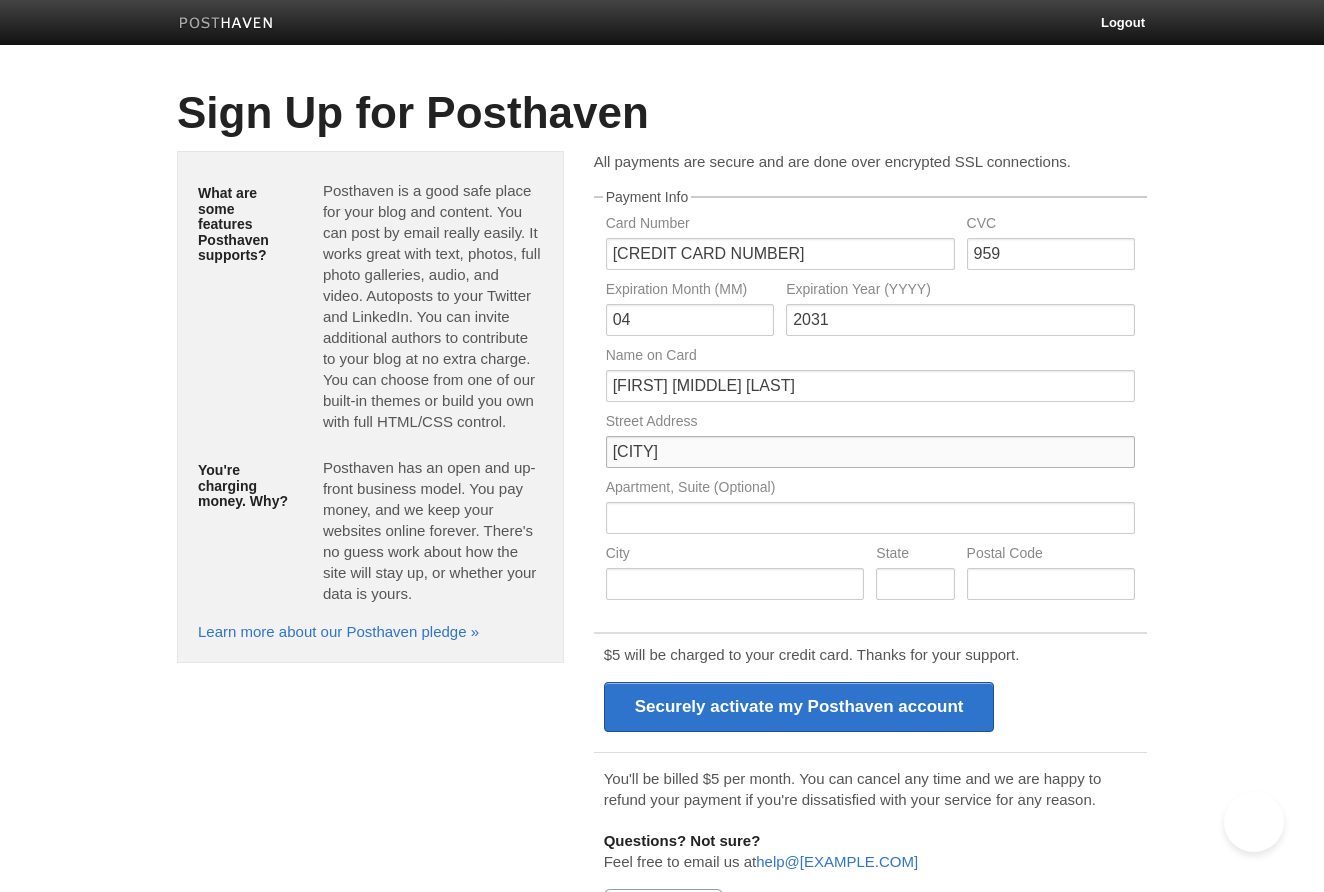 type on "[CITY]" 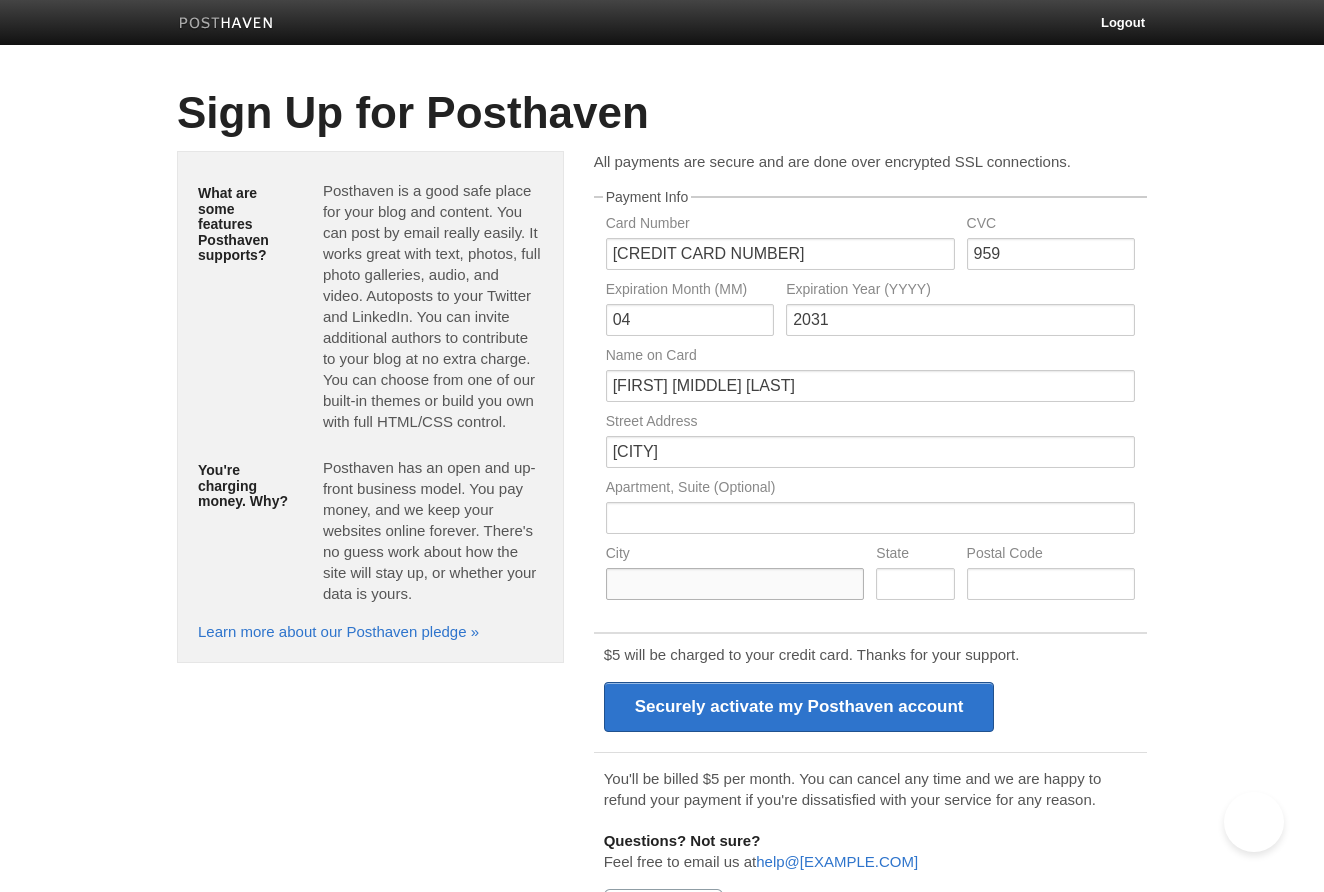 click at bounding box center [735, 584] 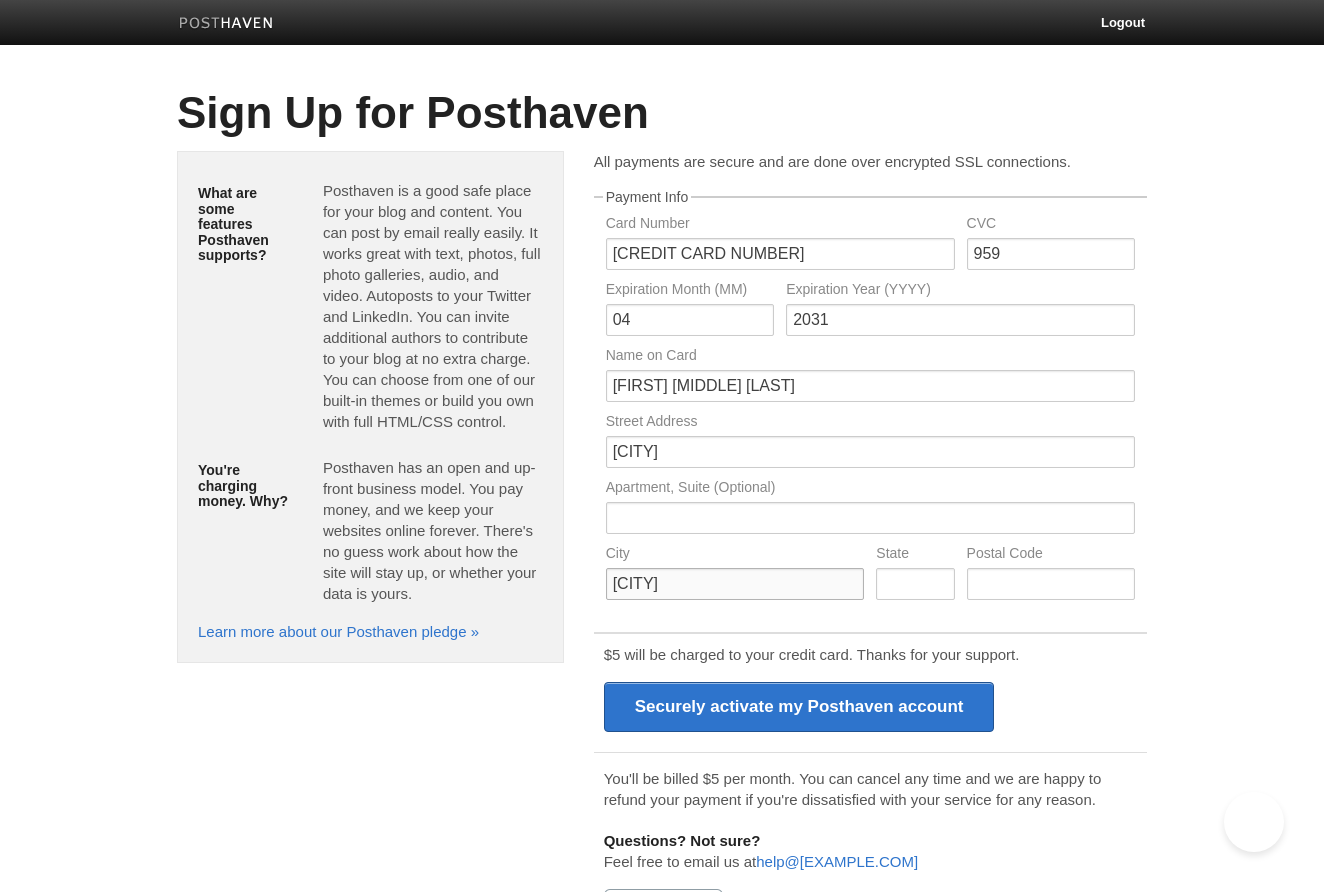 type on "[CITY]" 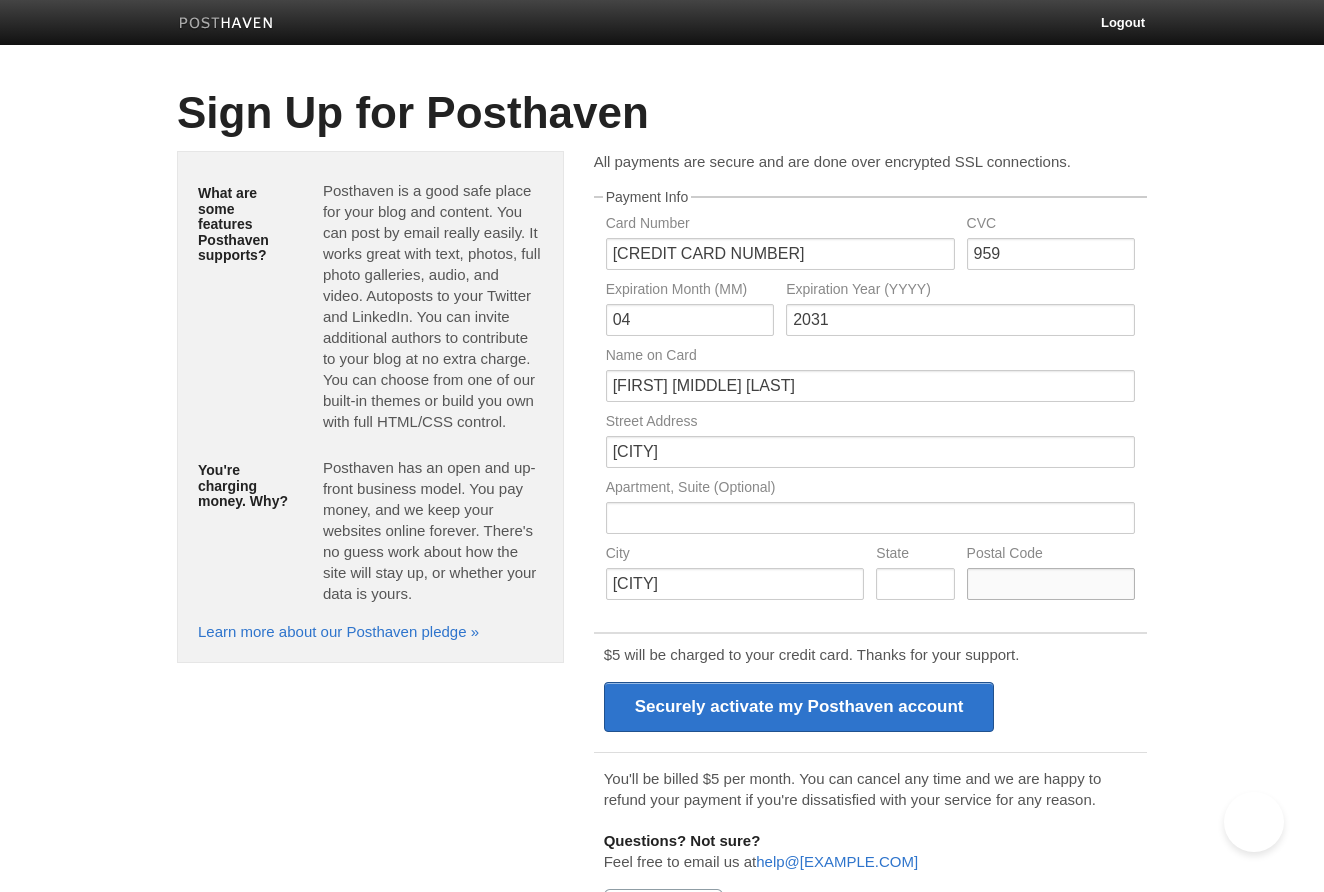 click at bounding box center [1051, 584] 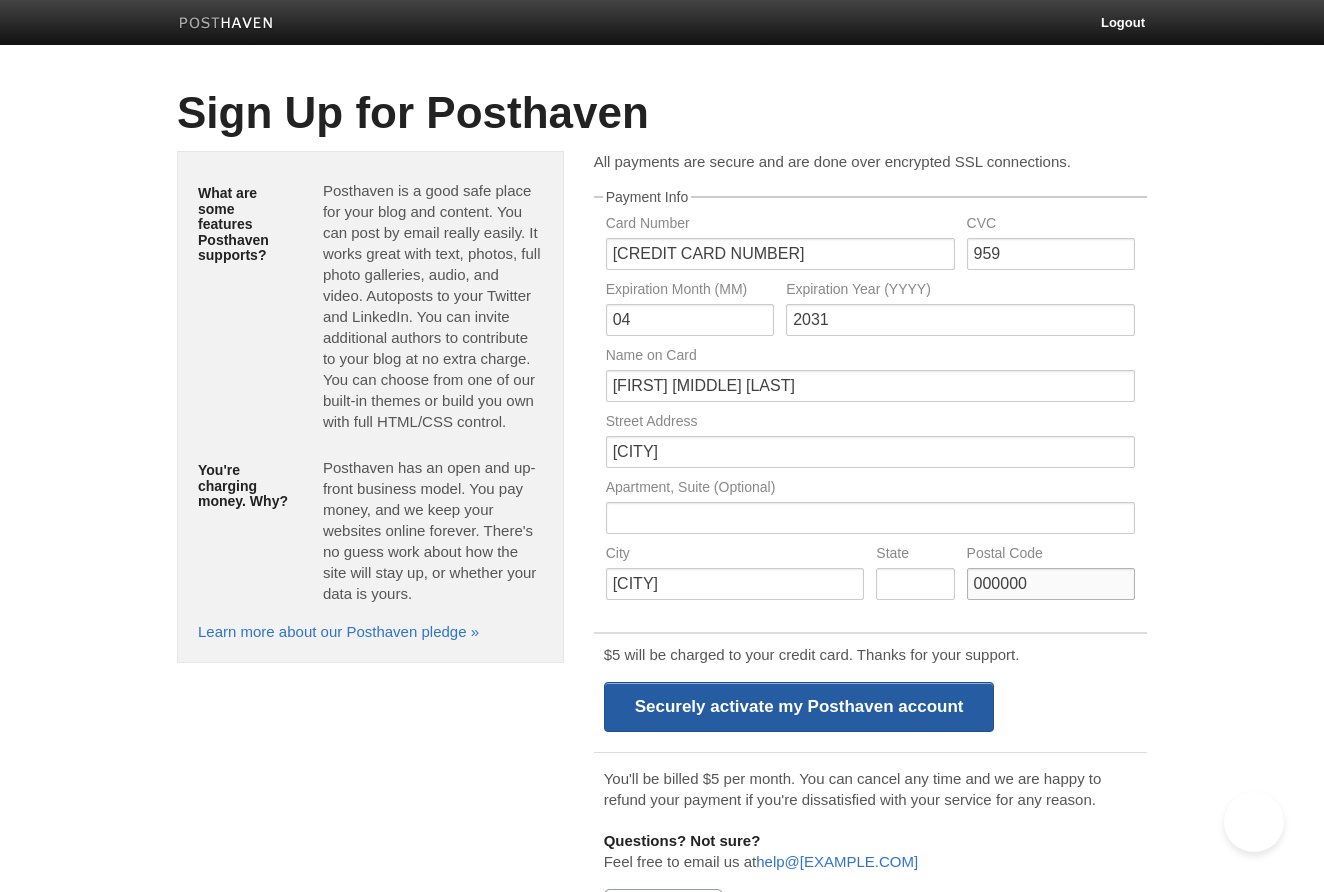 type on "000000" 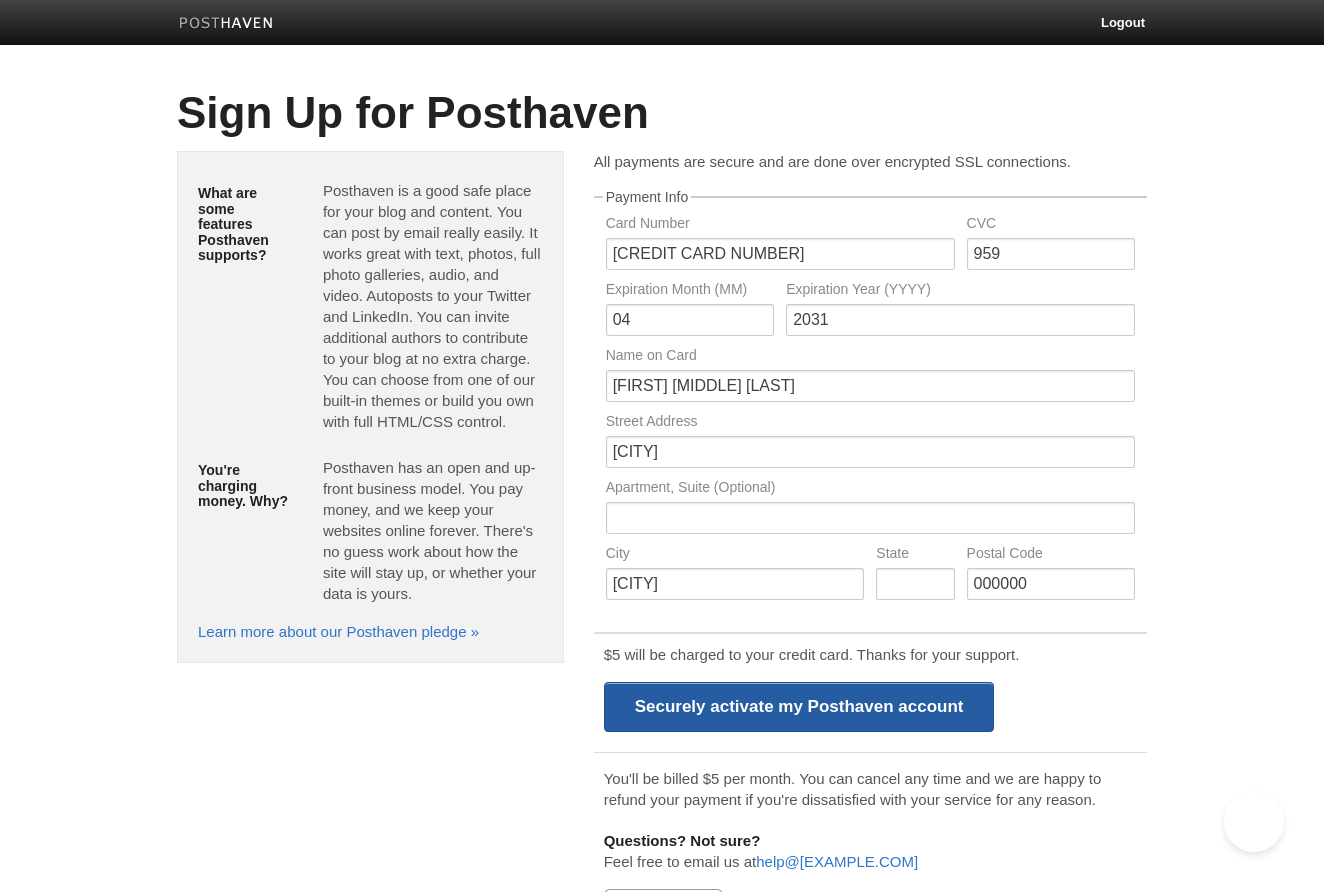 click on "Securely activate my Posthaven account" at bounding box center [799, 707] 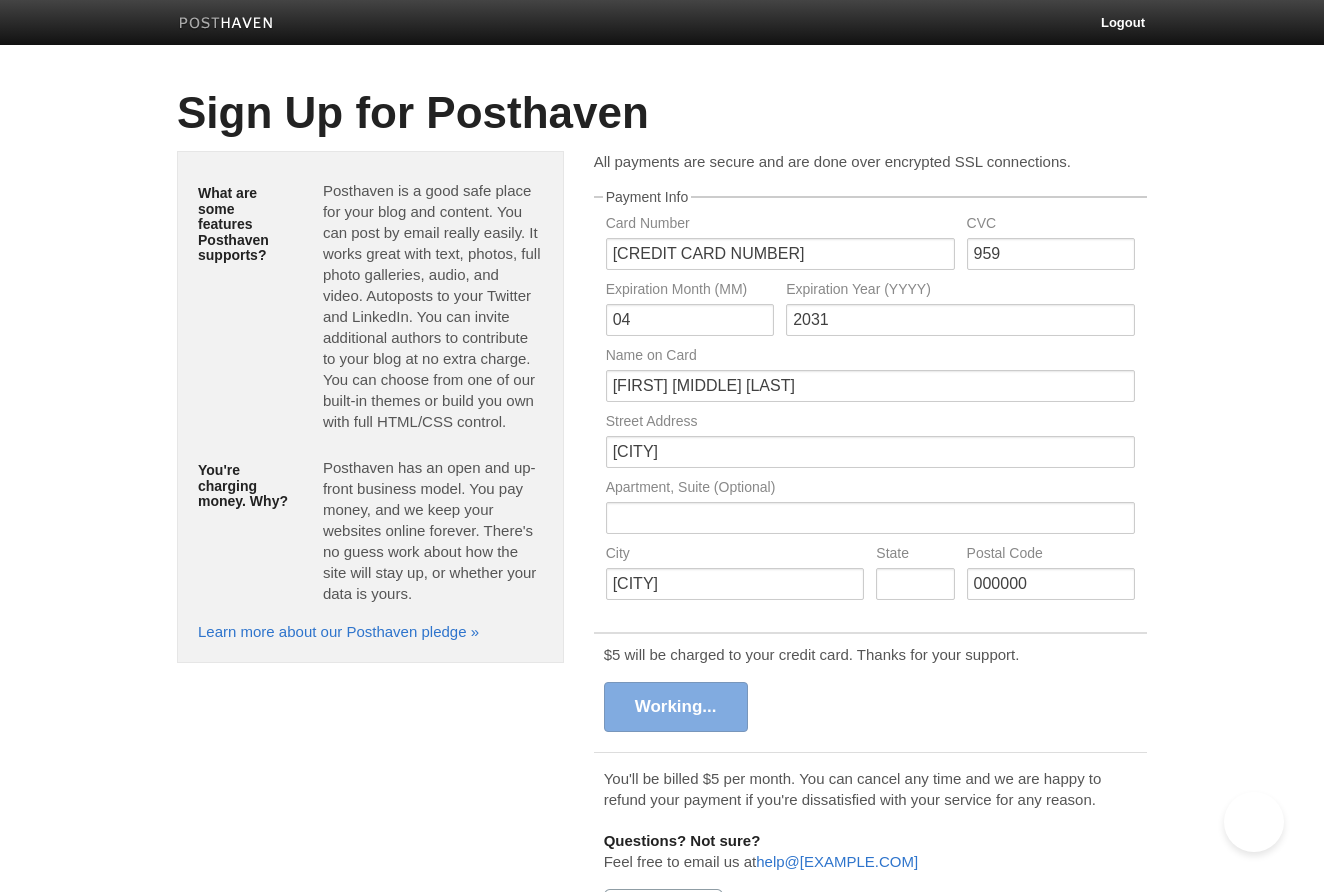 click on "Posthaven is a good safe place for your blog and content.  You can post by
email really easily.  It works great with text, photos, full photo galleries, audio, and
video. Autoposts to your Twitter and LinkedIn. You can invite additional
authors to contribute to your blog at no extra charge. You can choose from one of our
built-in themes or build you own with full HTML/CSS control." at bounding box center (433, 306) 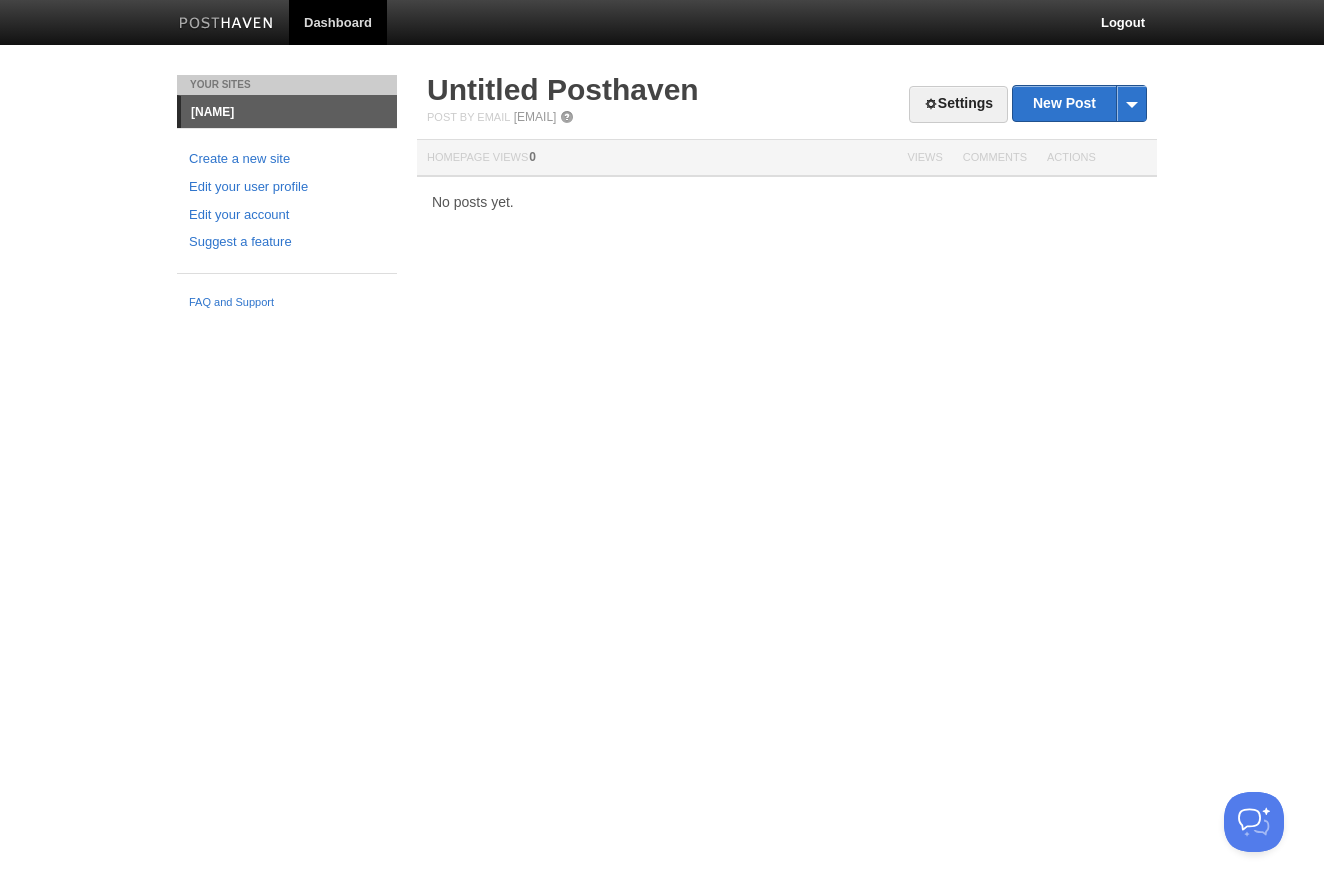scroll, scrollTop: 0, scrollLeft: 0, axis: both 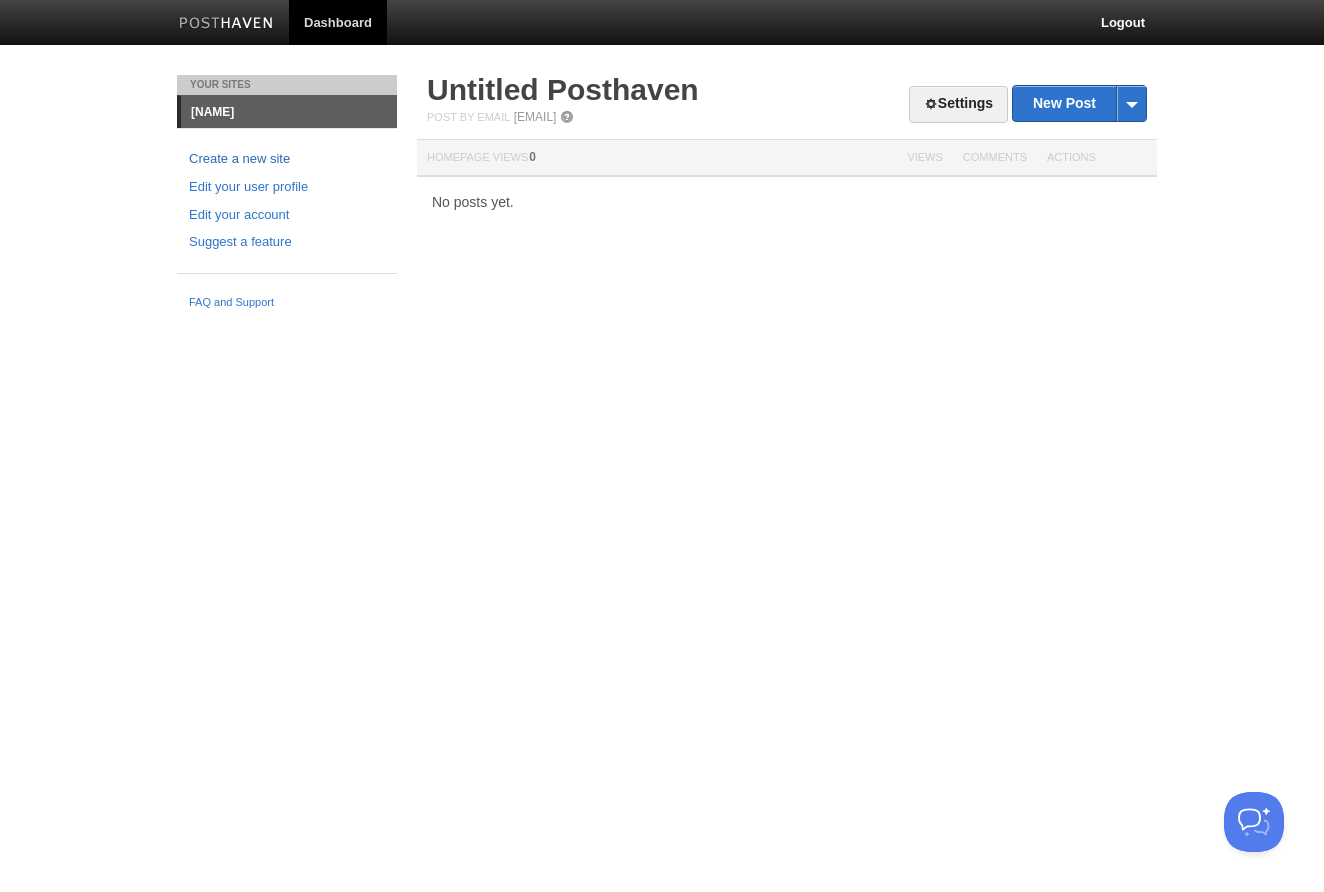 click on "Create a new site" at bounding box center (287, 159) 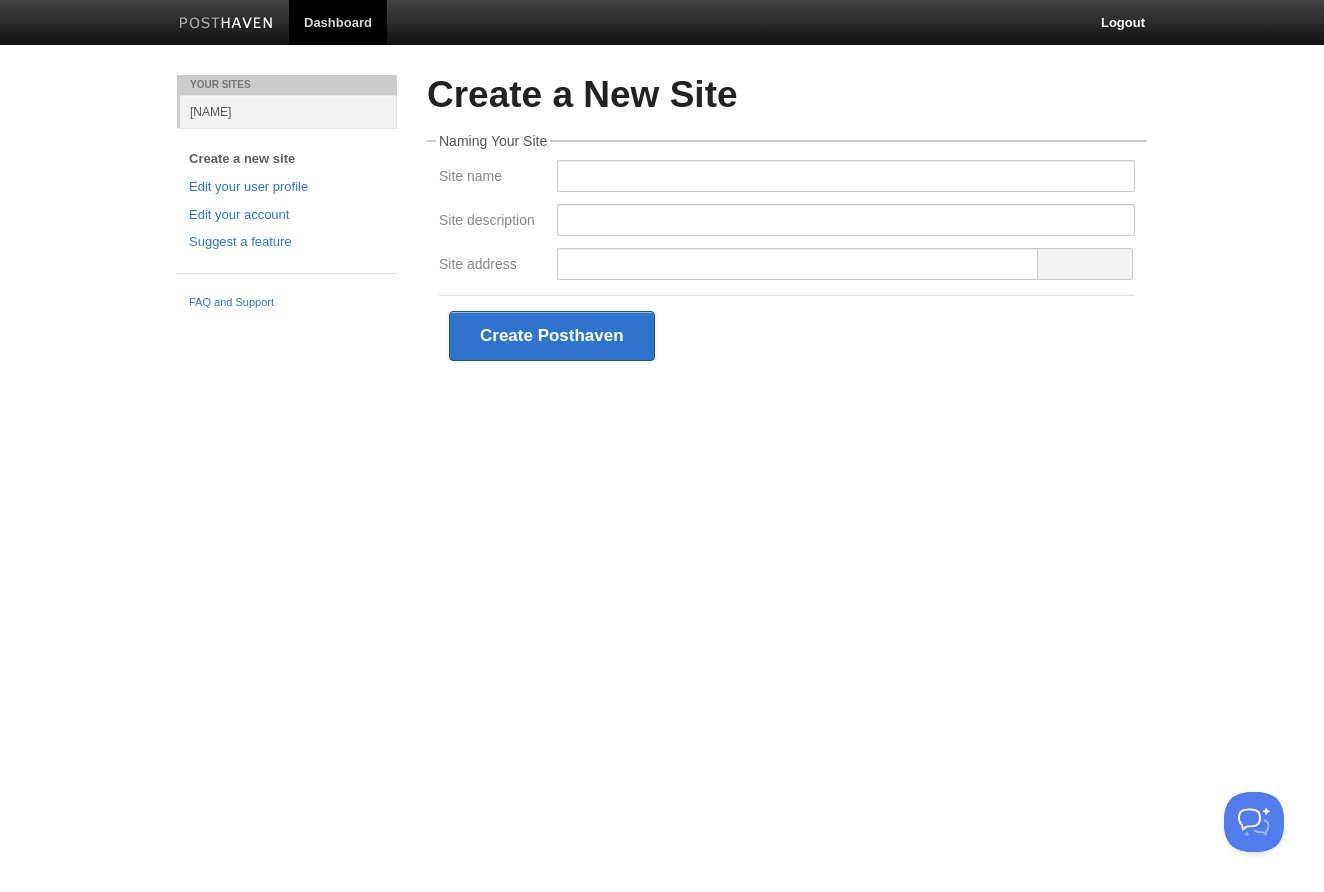 click on "Naming Your Site
Site name
Site description
Site address
Create Posthaven" at bounding box center (787, 255) 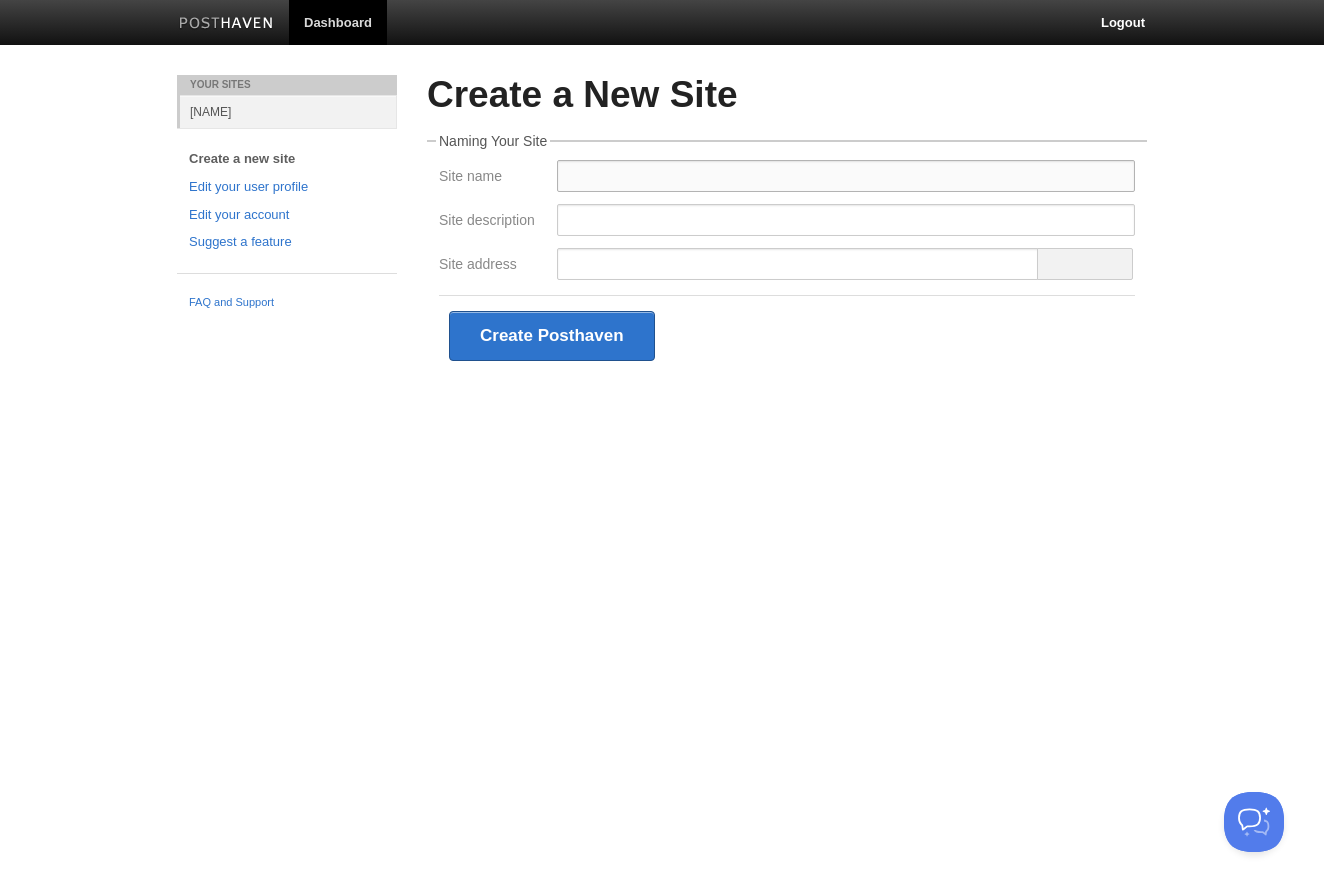 click on "Site name" at bounding box center (846, 176) 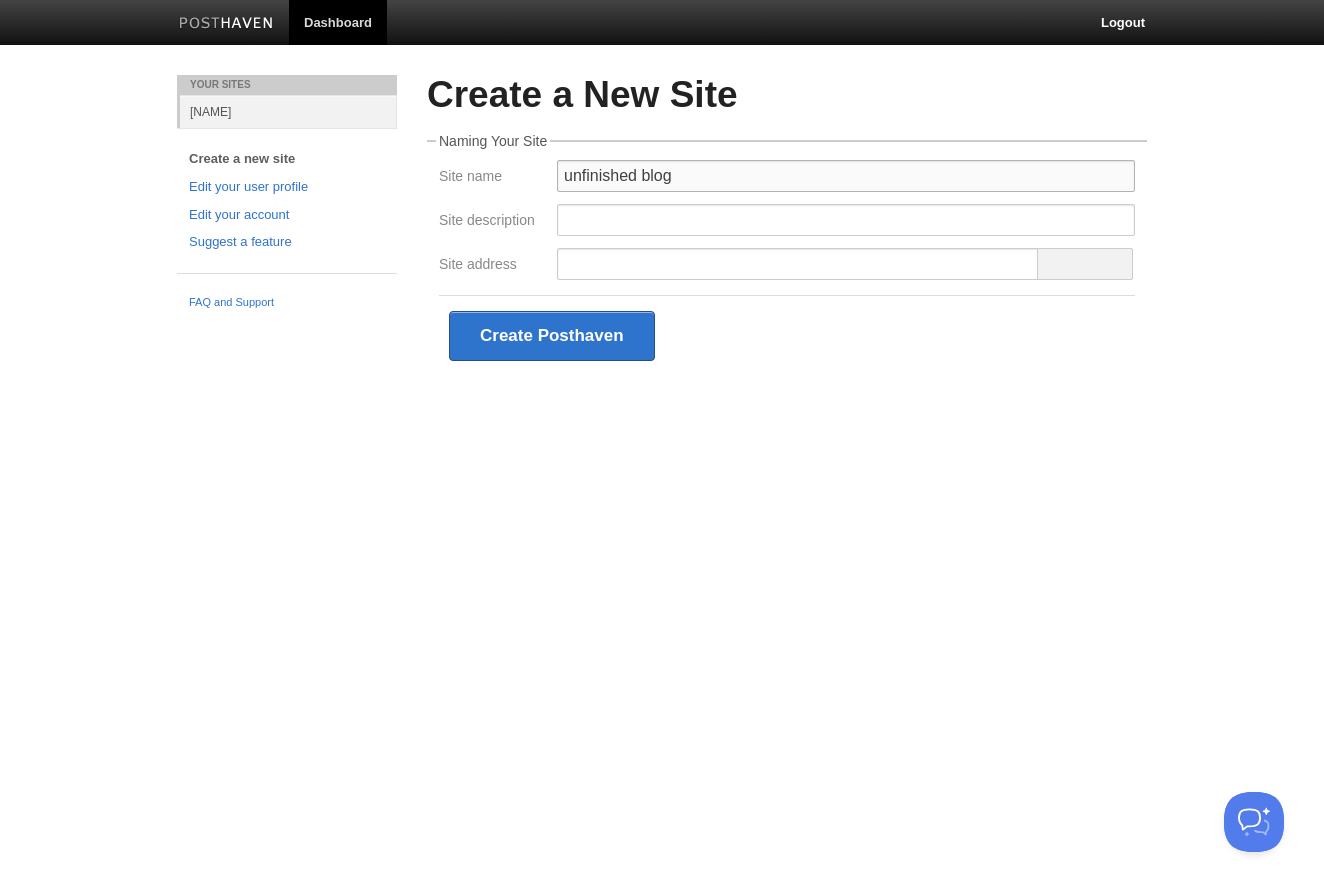 type on "unfinished blog" 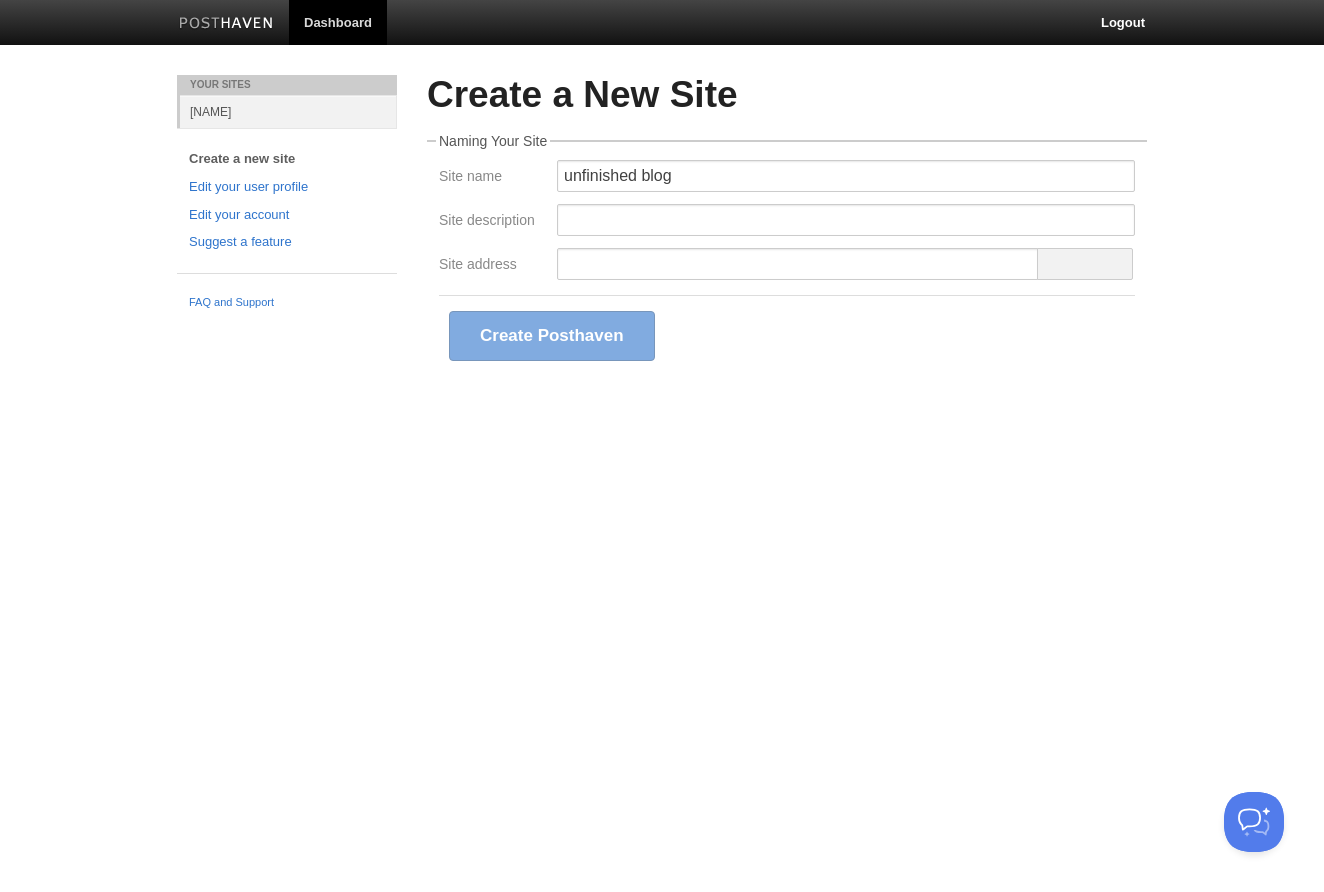 click at bounding box center [1085, 264] 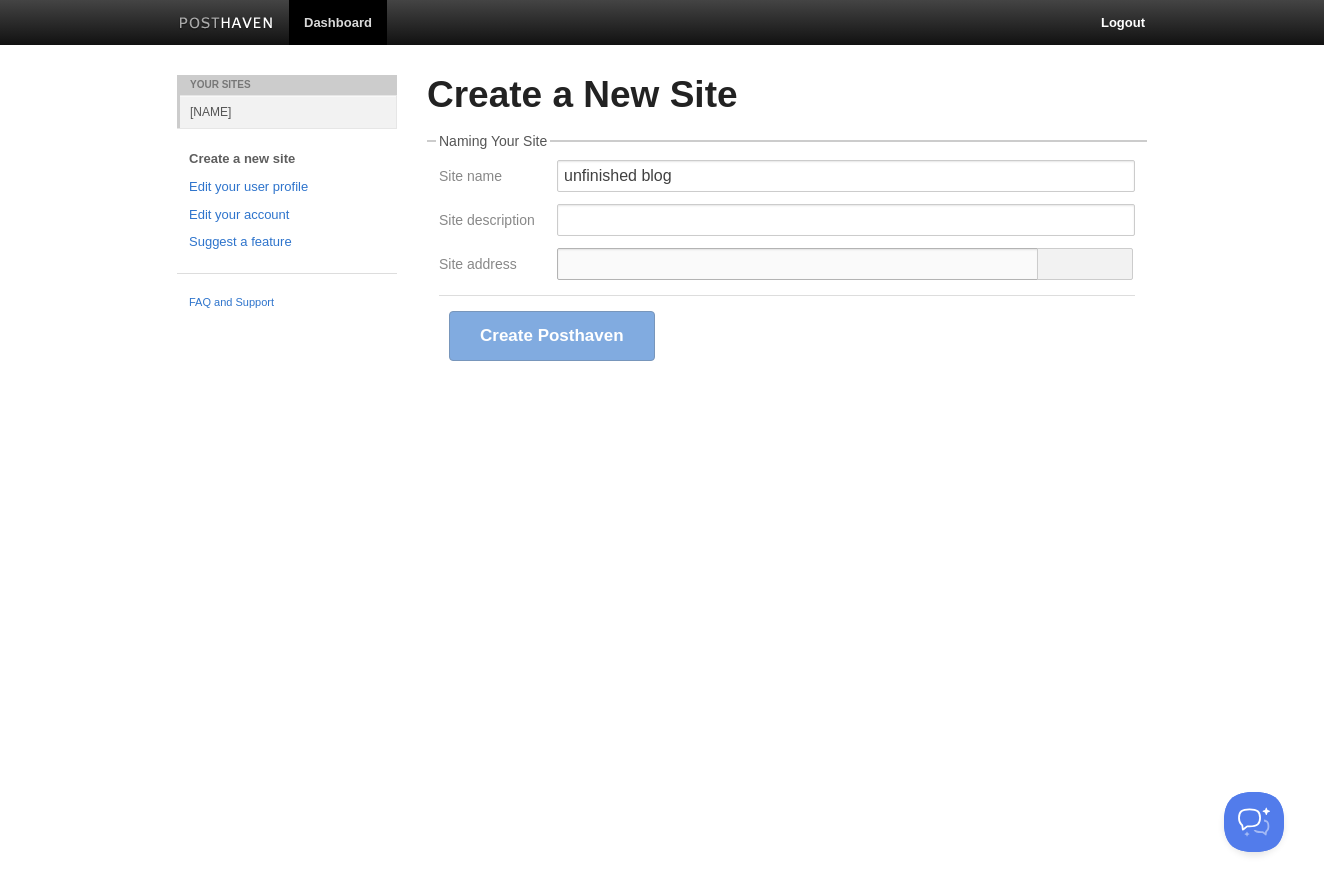 click on "Site address" at bounding box center [798, 264] 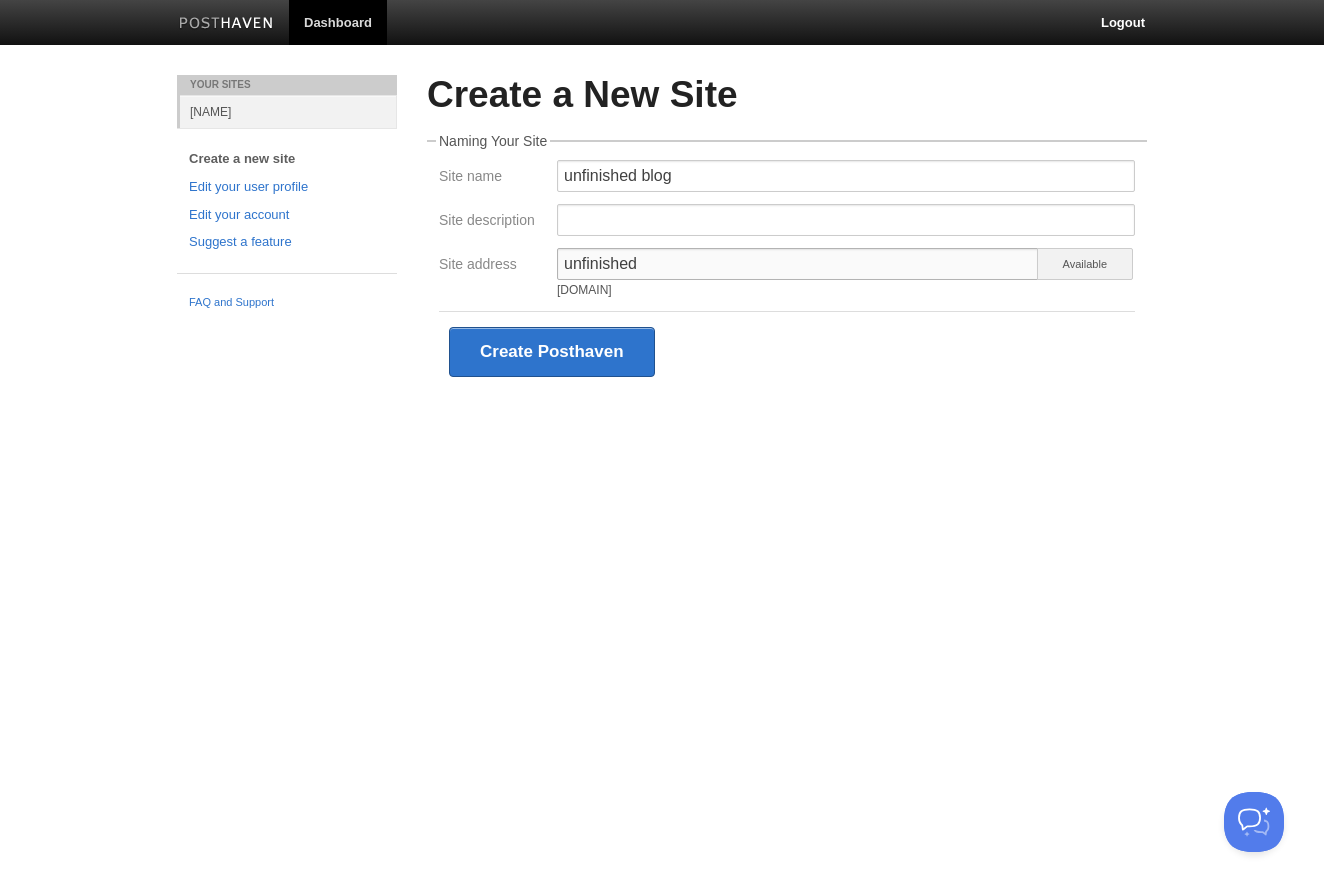 type on "unfinished" 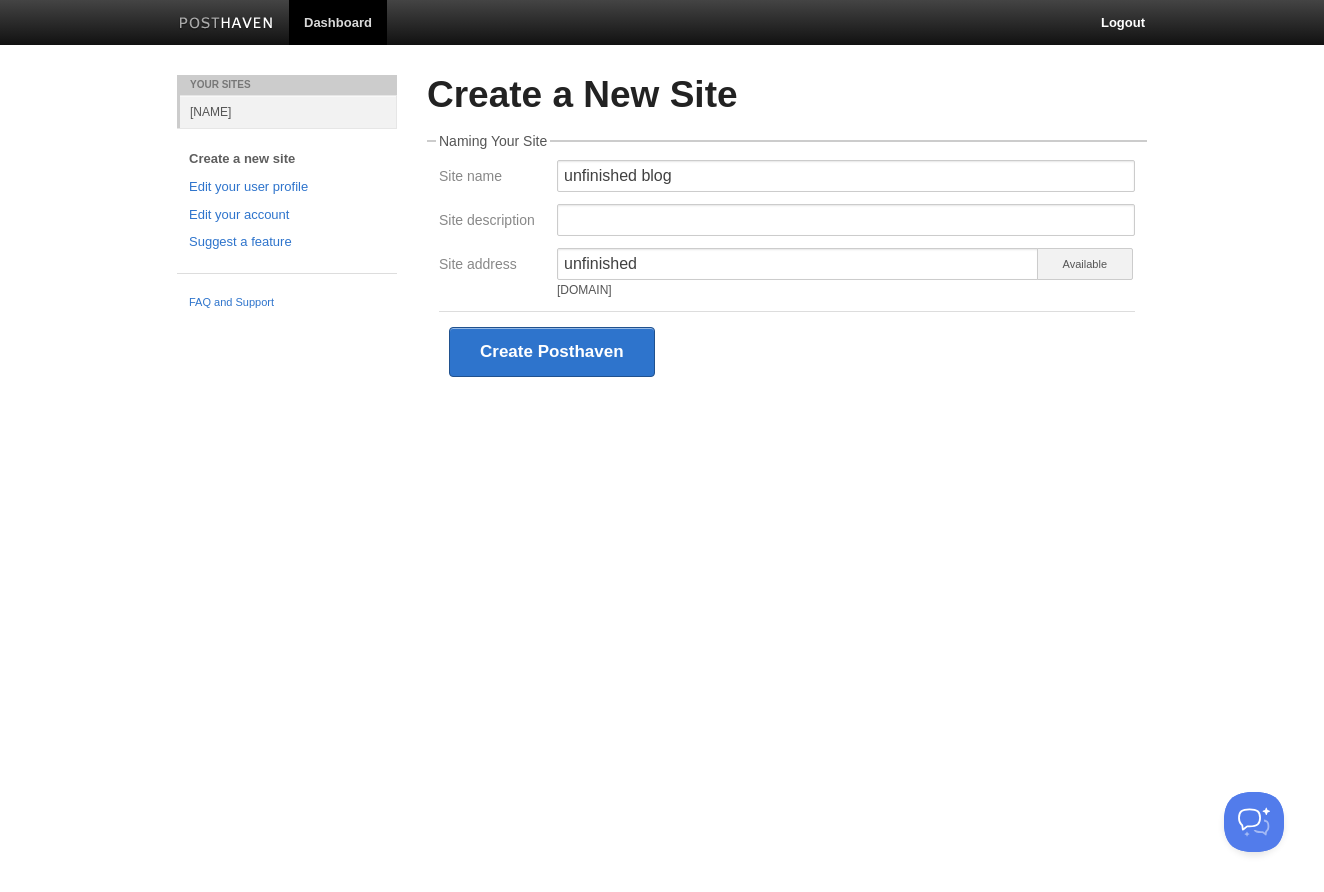 click on "Create Posthaven" at bounding box center [787, 351] 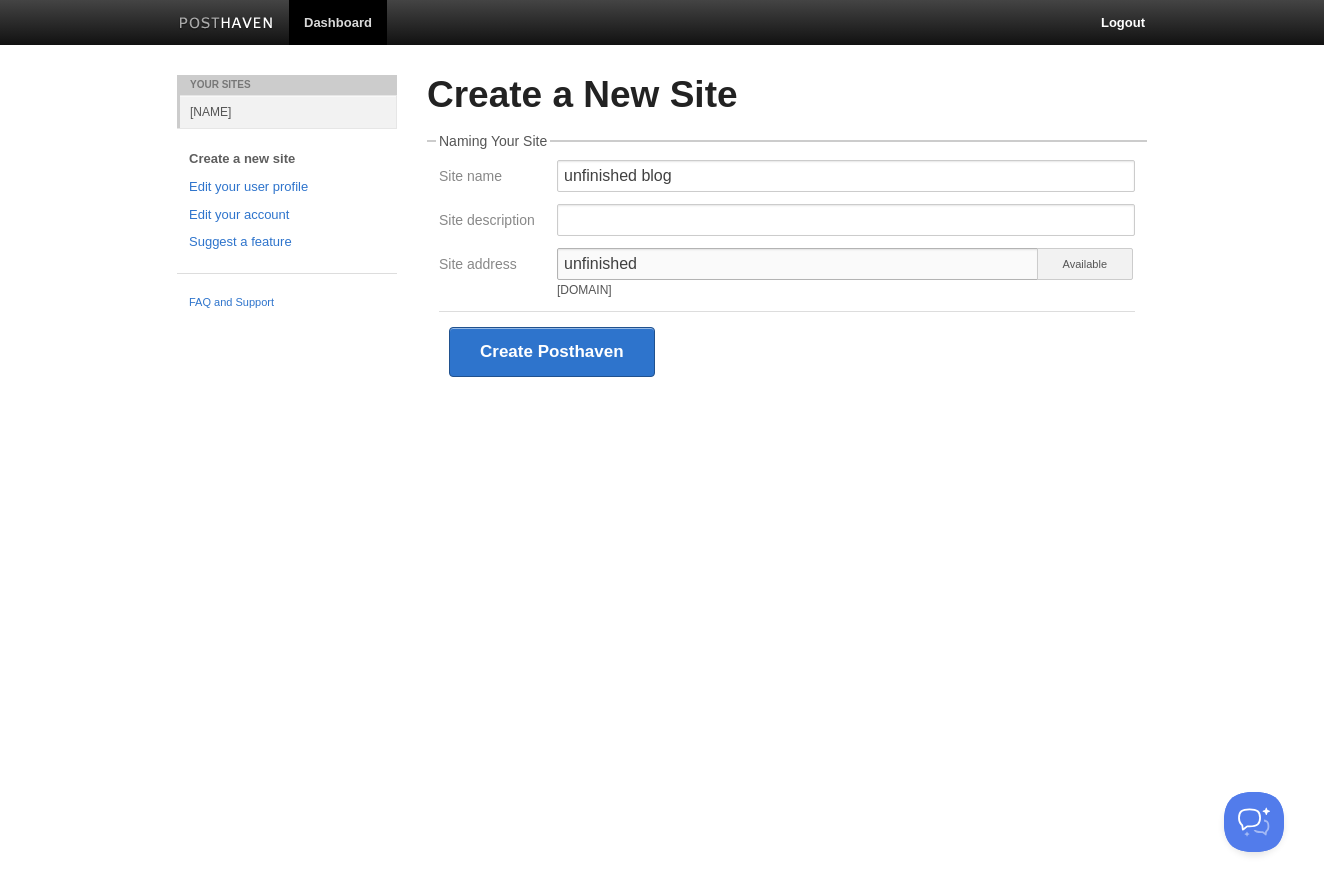 click on "unfinished" at bounding box center (798, 264) 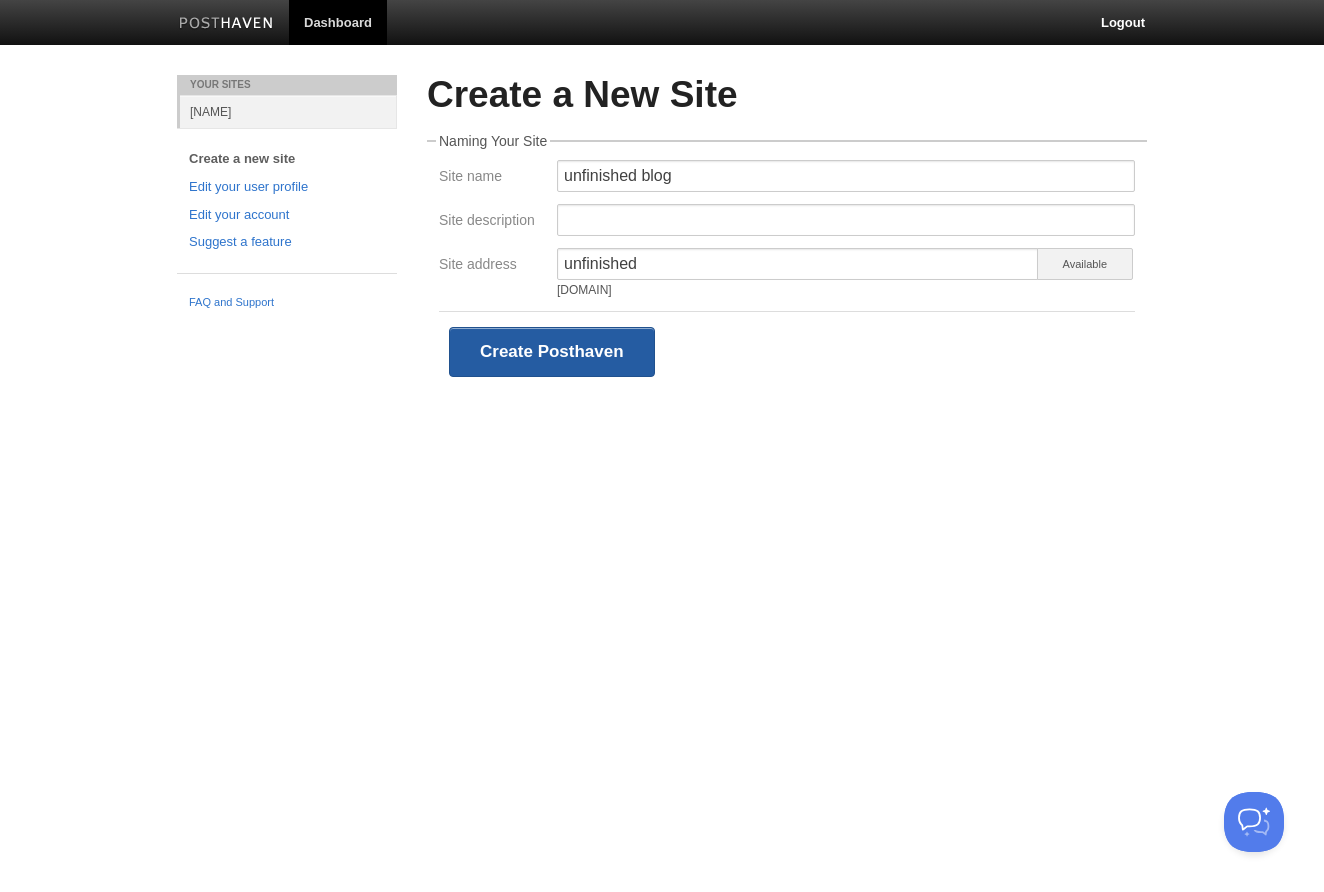 click on "Create Posthaven" at bounding box center [552, 352] 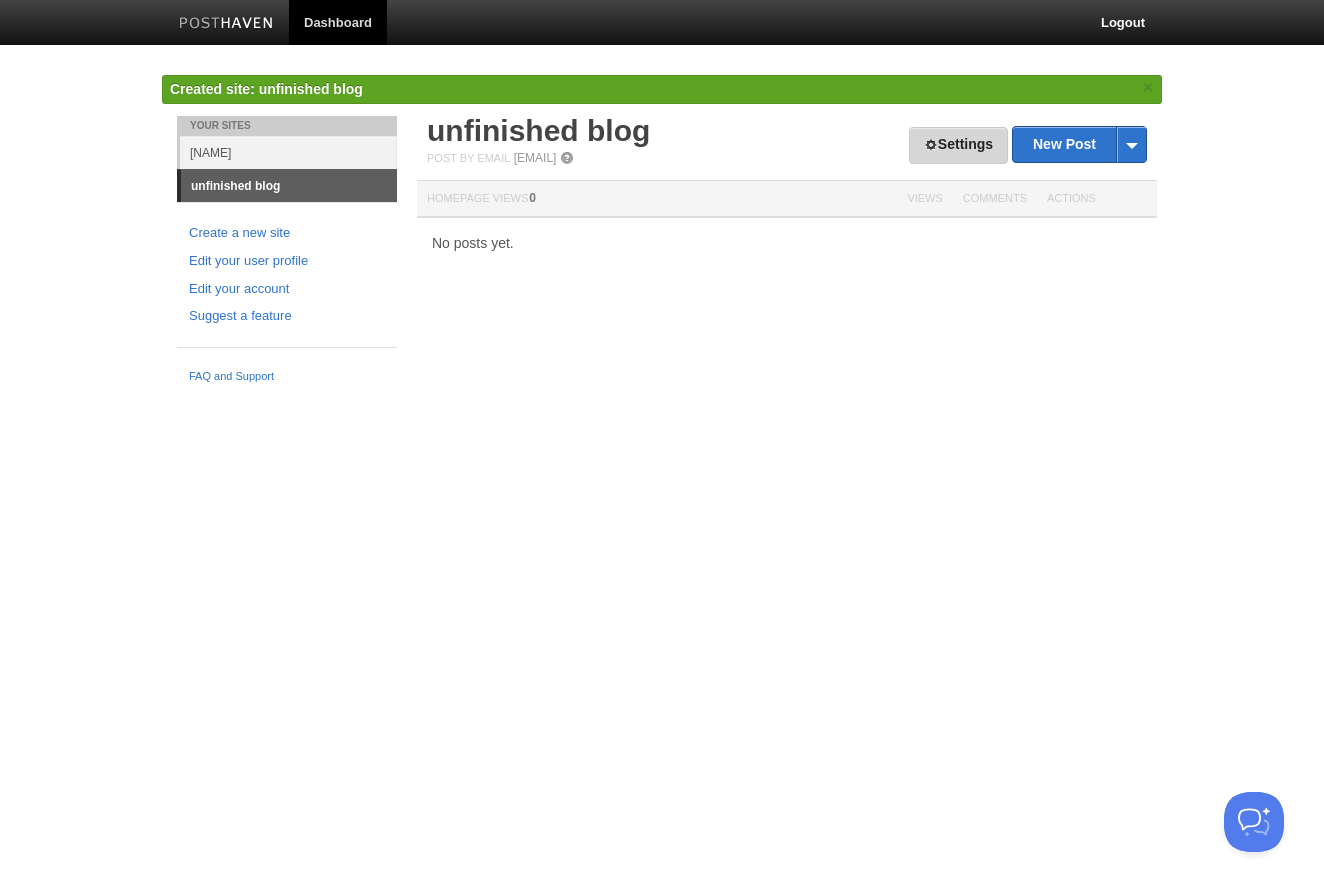 click on "Settings" at bounding box center [958, 145] 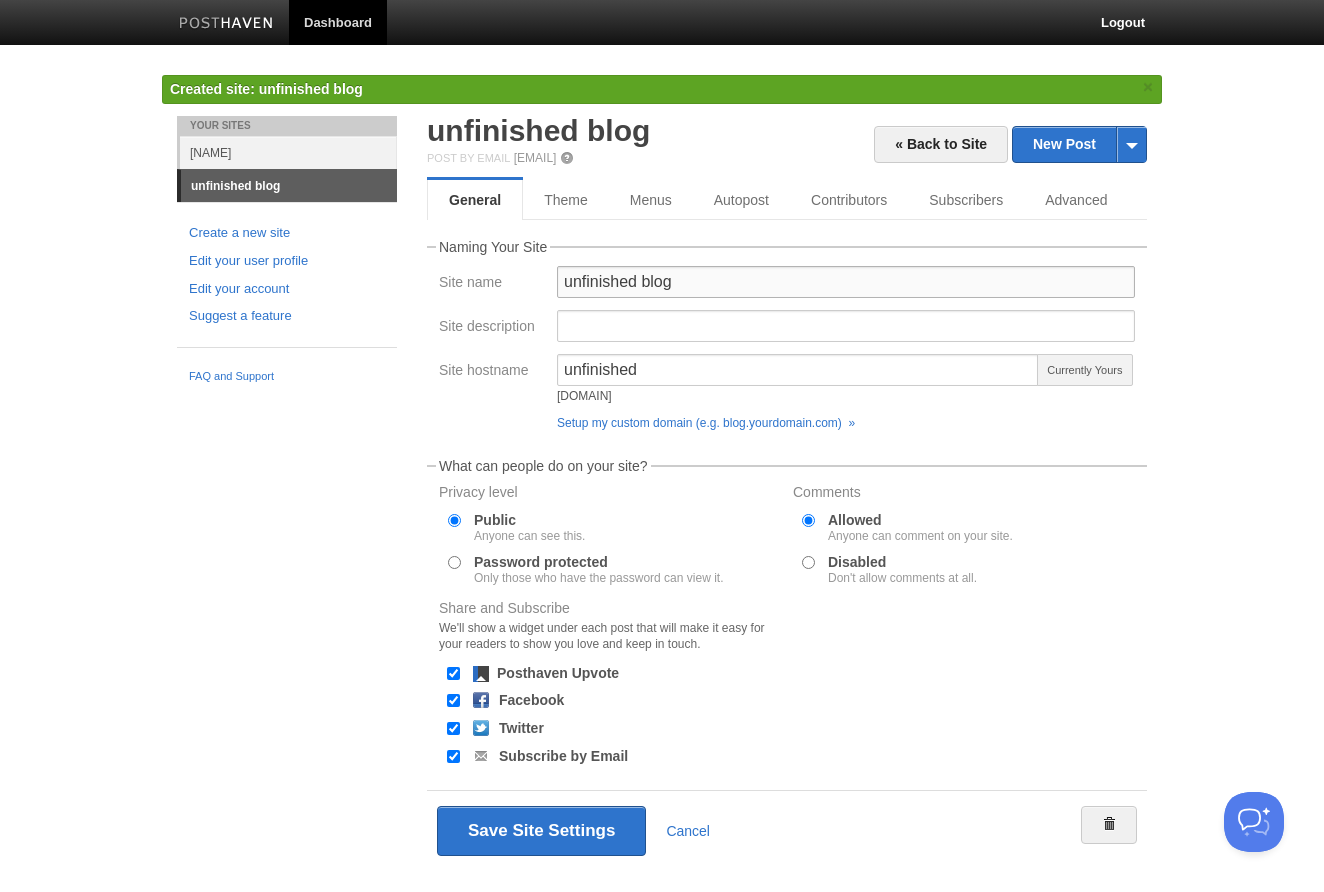 click on "unfinished blog" at bounding box center (846, 282) 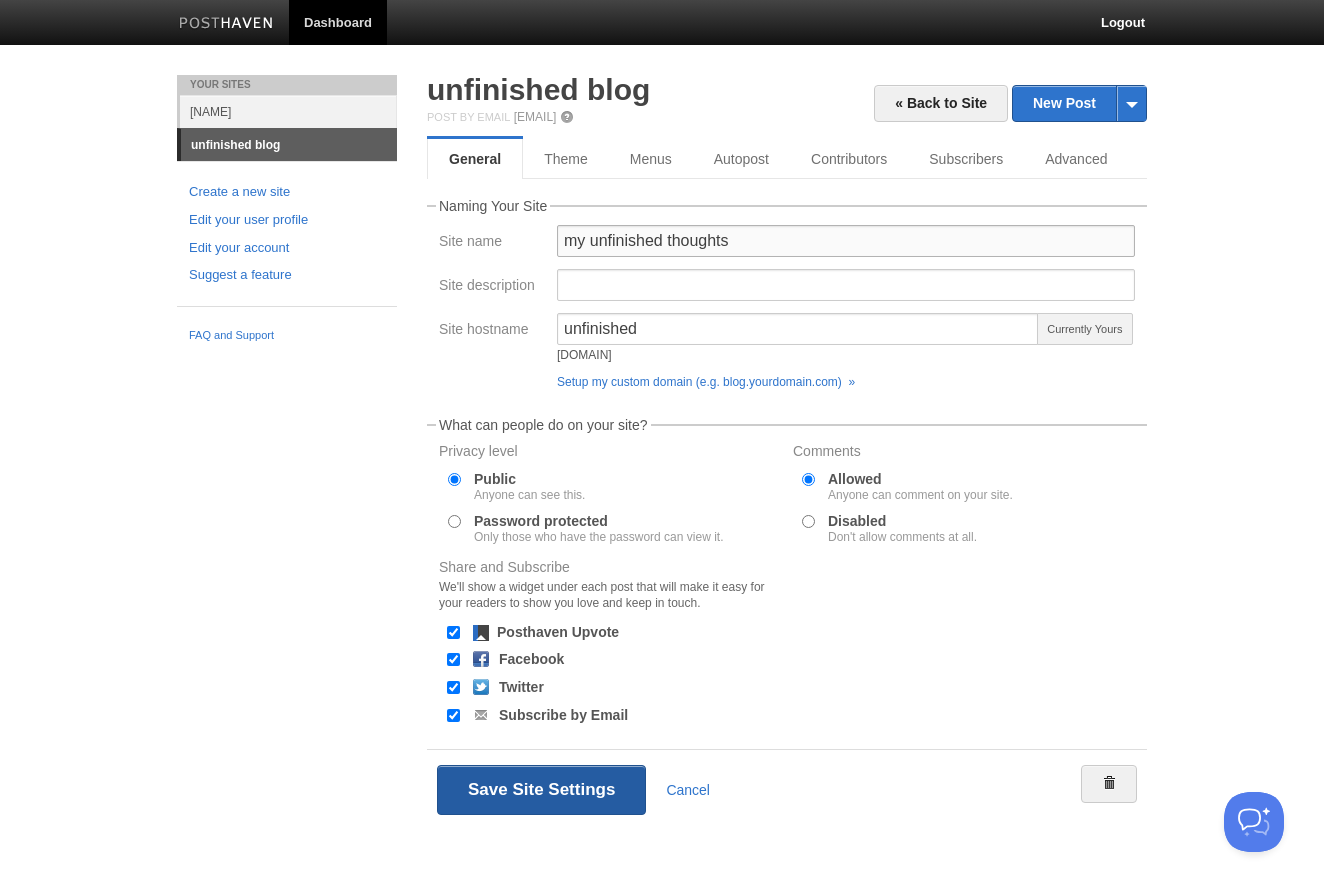 type on "my unfinished thoughts" 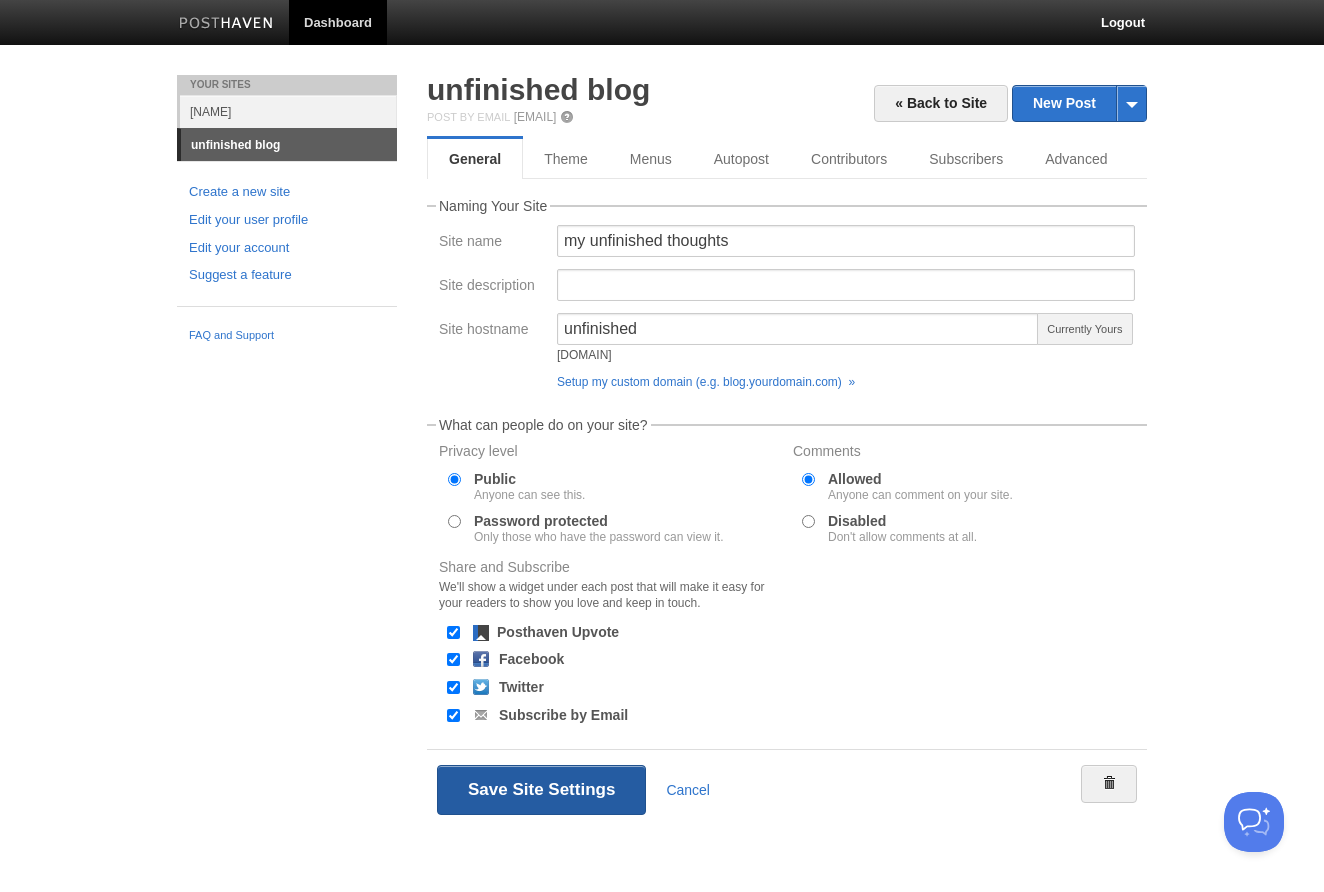 click on "Save Site Settings" at bounding box center (541, 790) 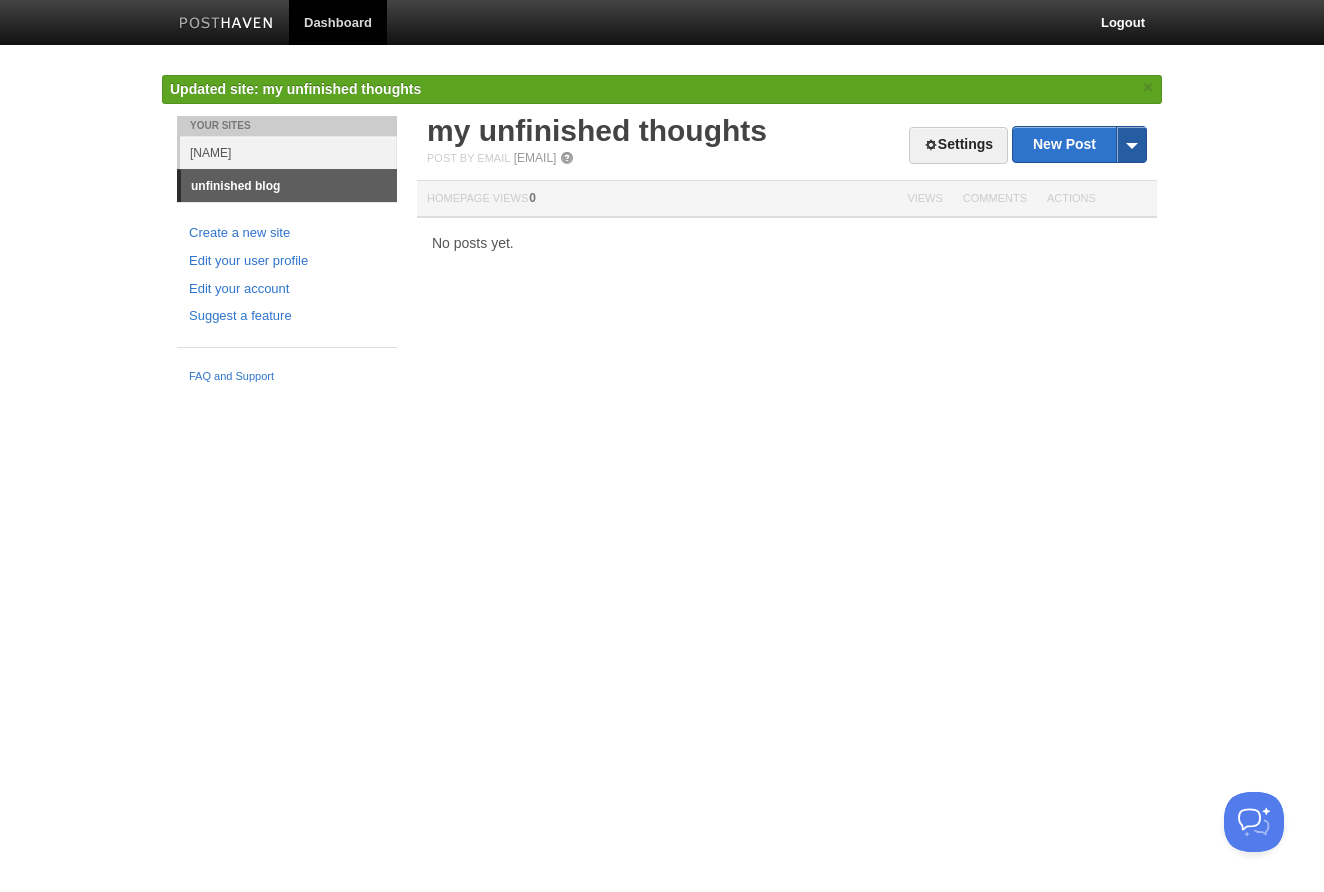 click at bounding box center (1131, 144) 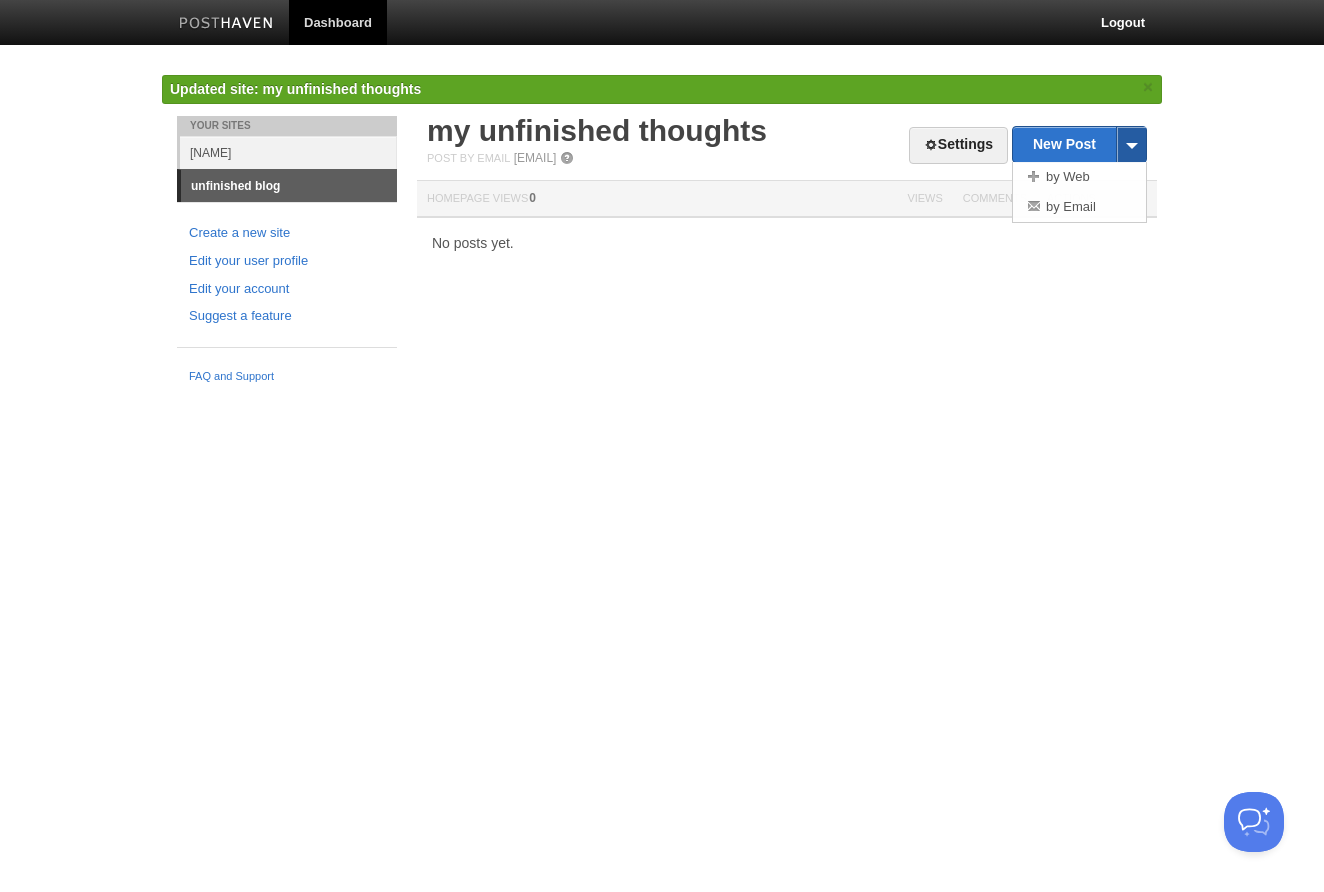 click at bounding box center (1131, 144) 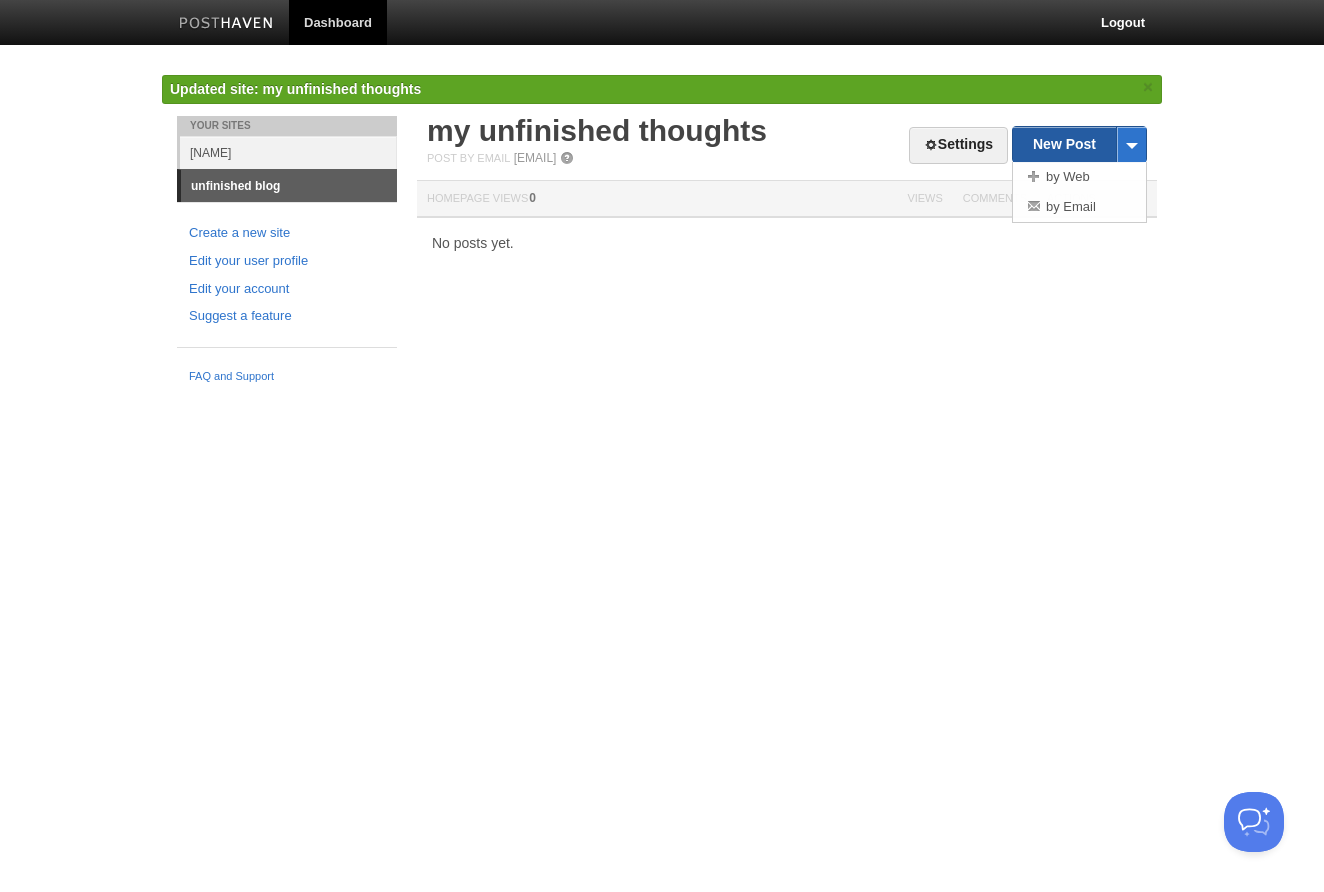 click on "New Post" at bounding box center [1079, 144] 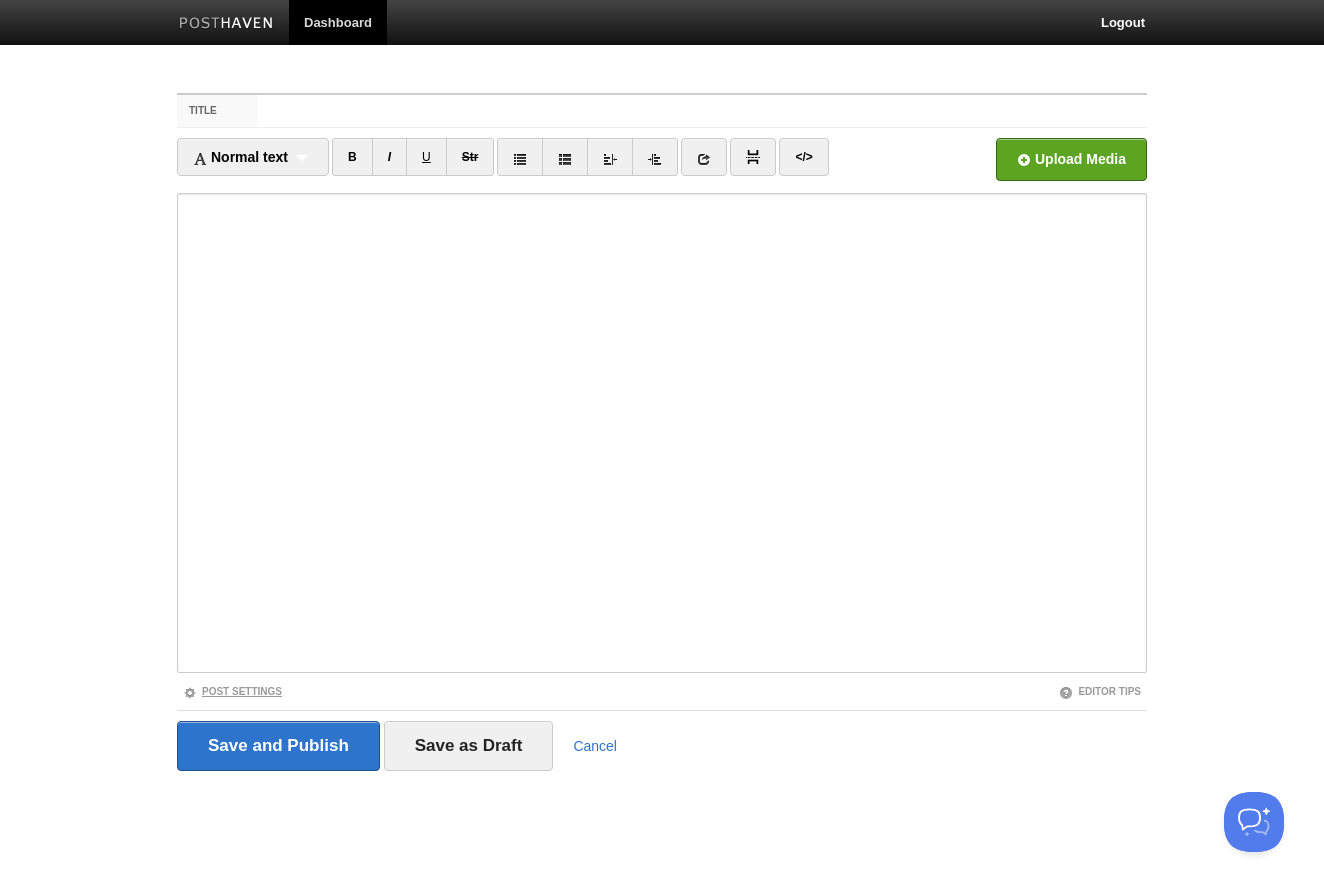 click on "Post Settings" at bounding box center [232, 691] 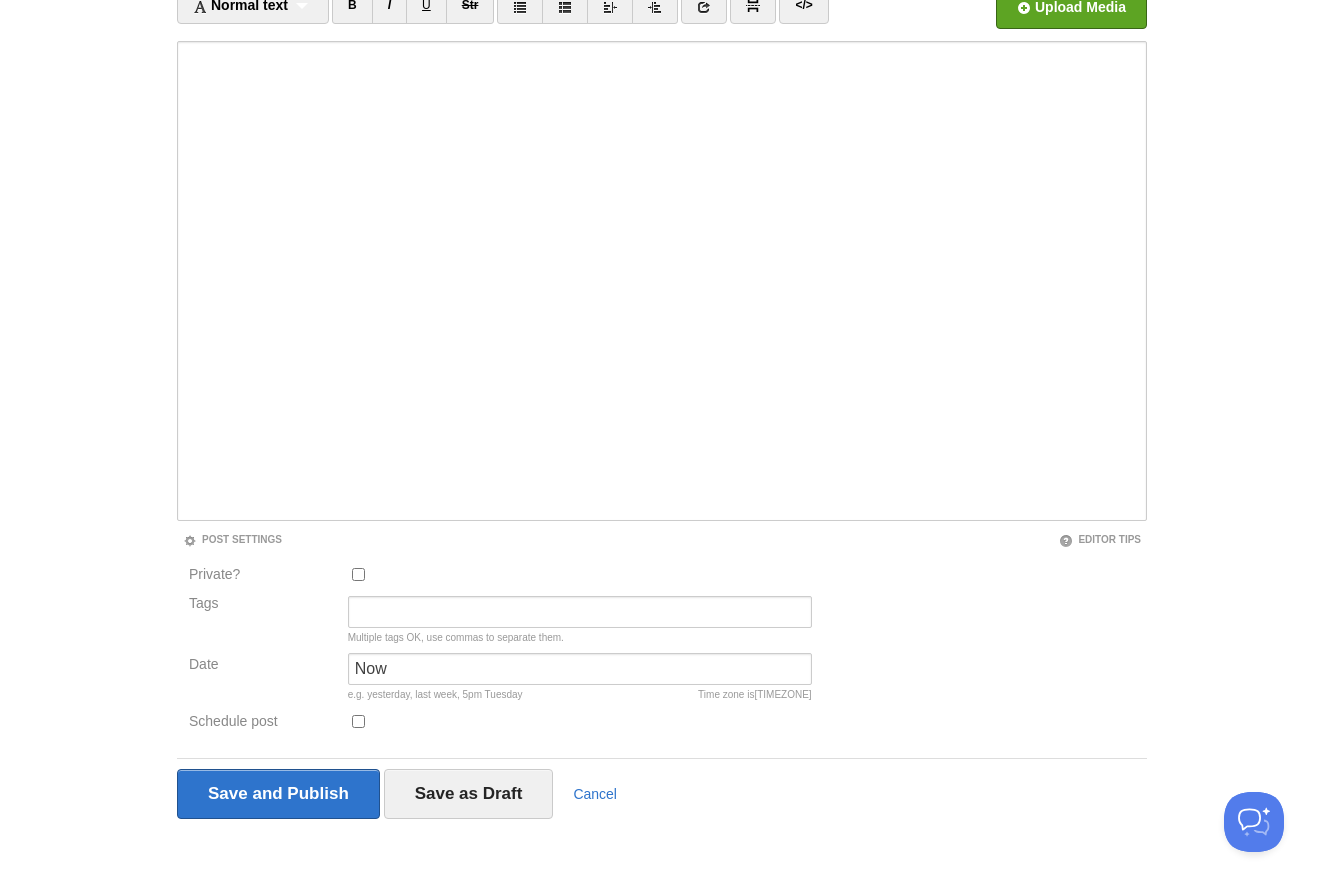 scroll, scrollTop: 151, scrollLeft: 0, axis: vertical 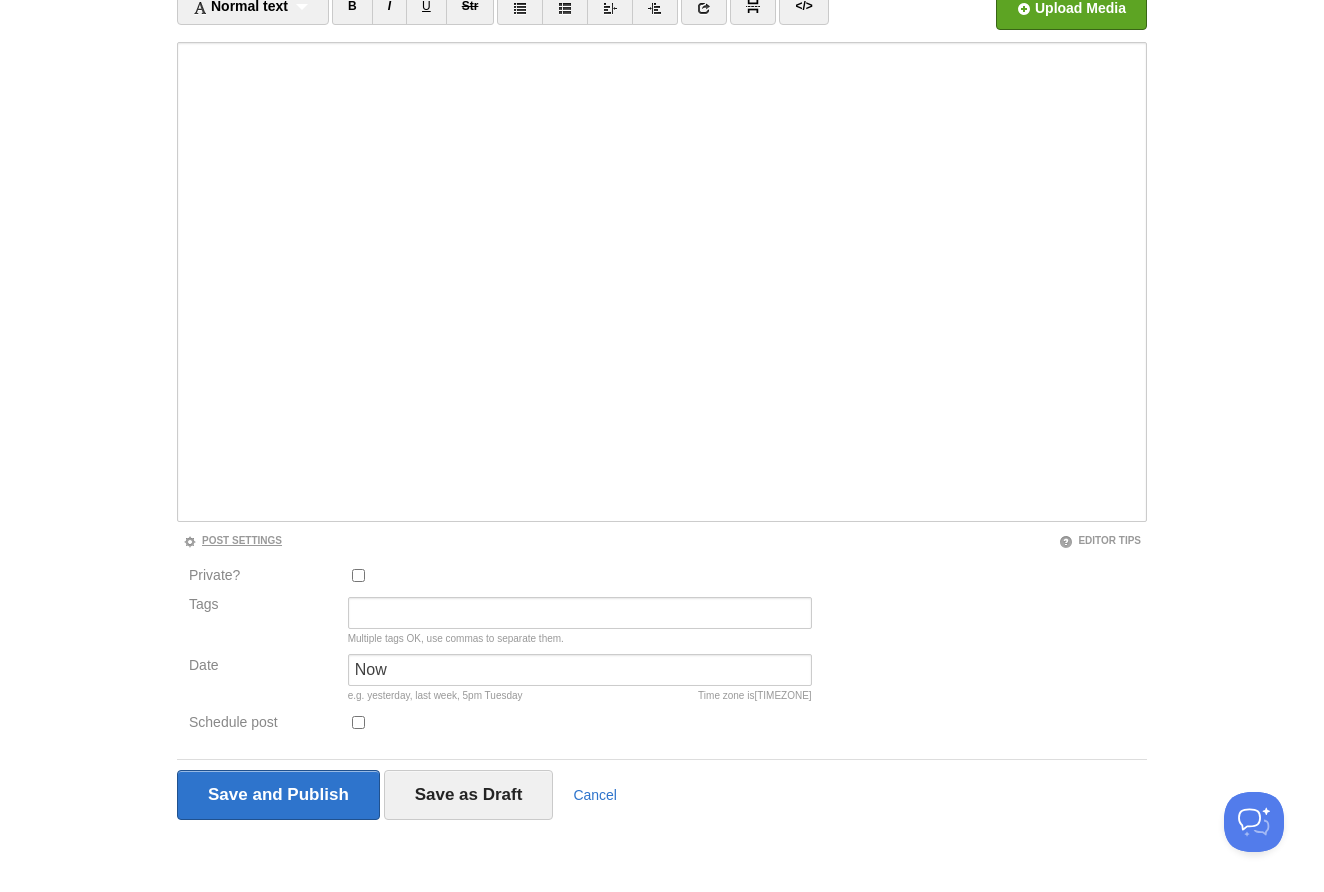 click on "Post Settings" at bounding box center (232, 540) 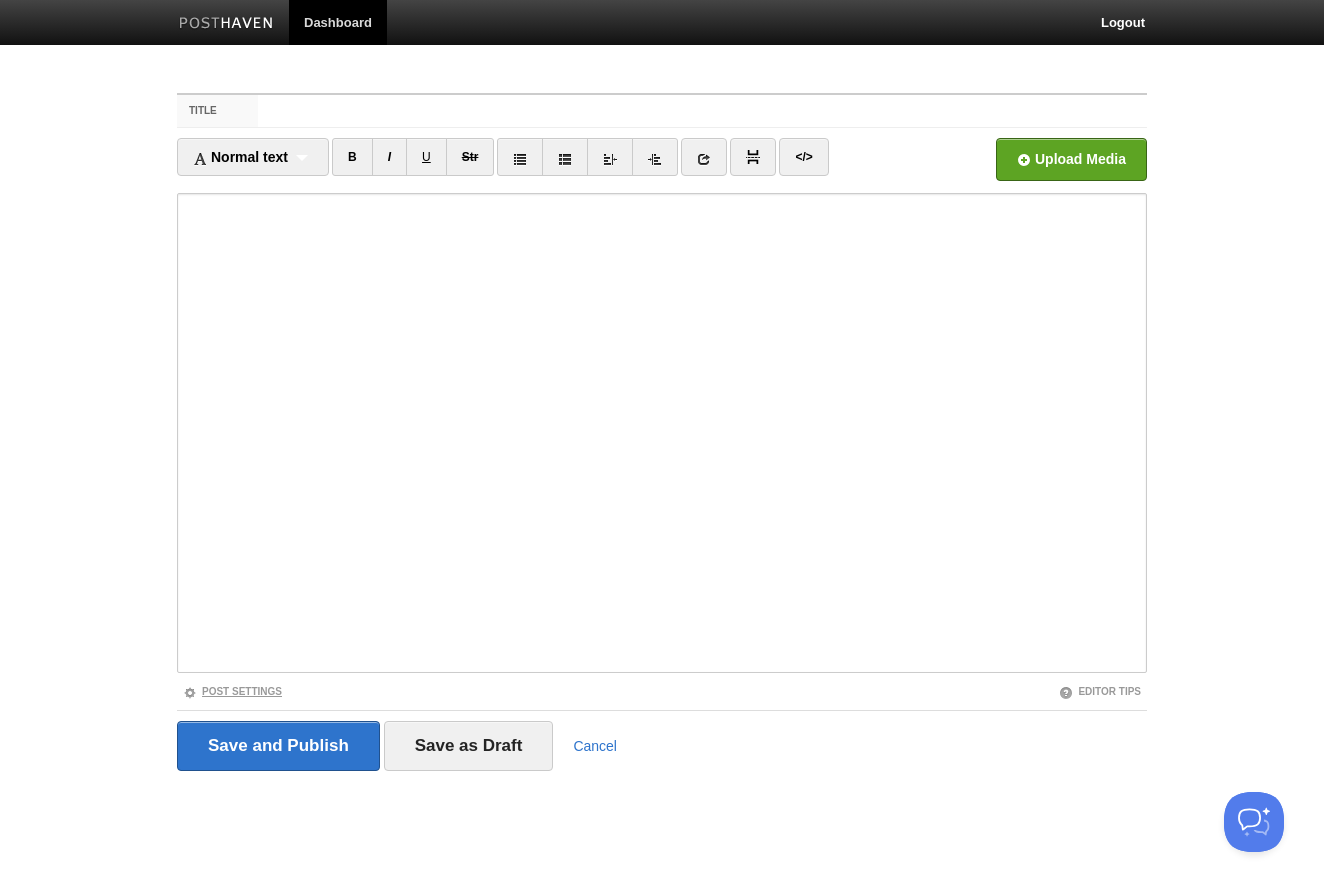scroll, scrollTop: 0, scrollLeft: 0, axis: both 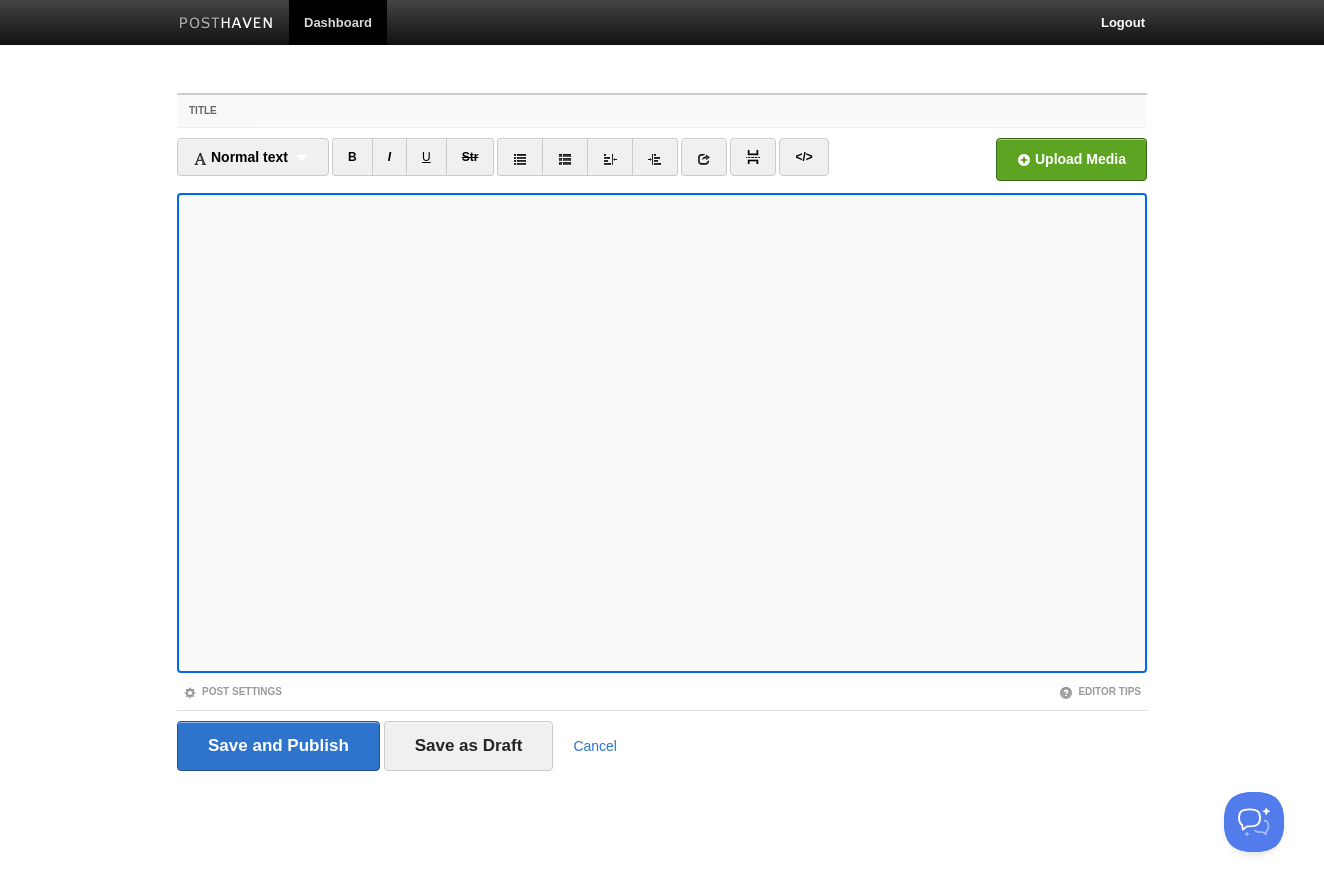 click on "Title" at bounding box center (702, 111) 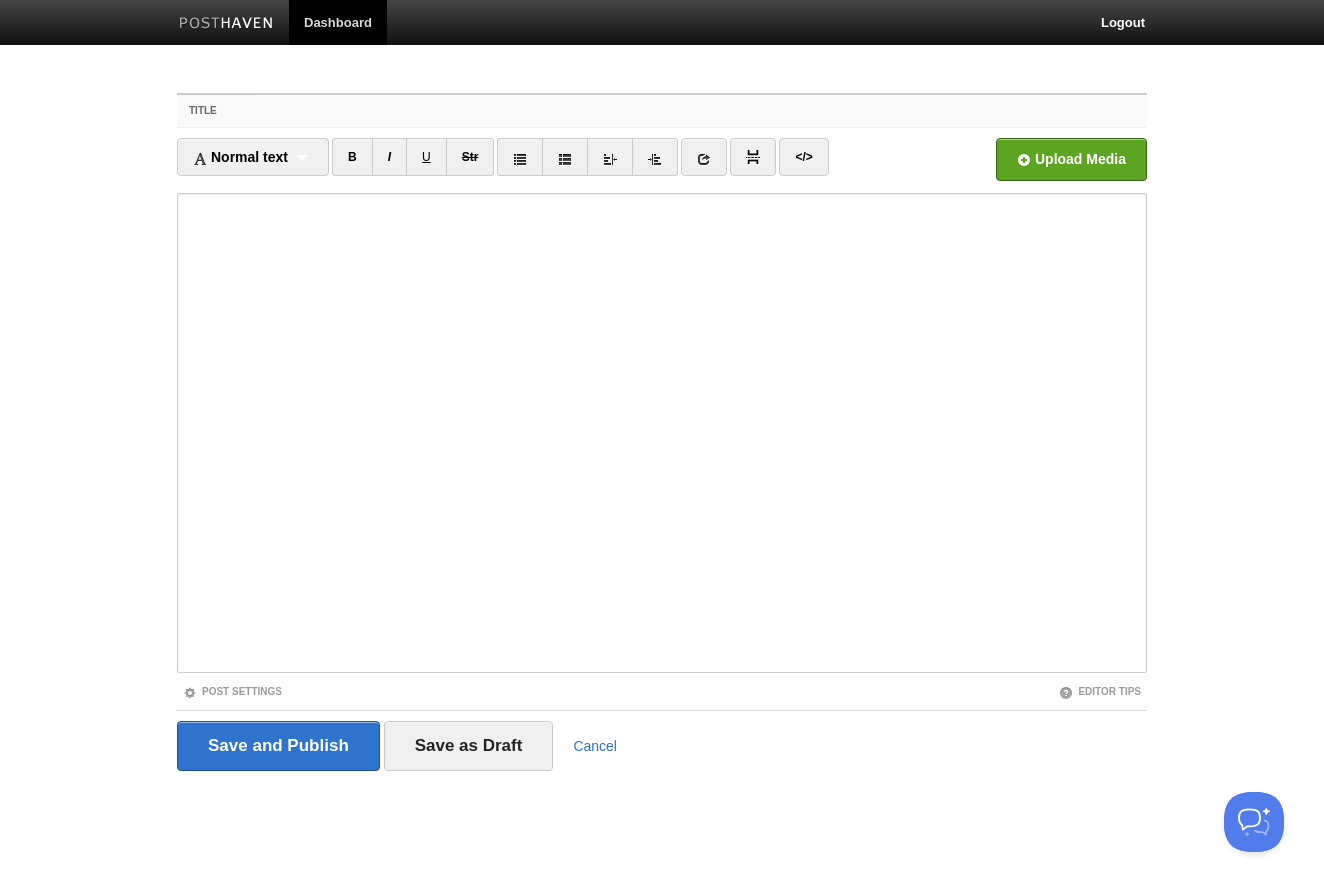 paste on "Practice, practice and practice" 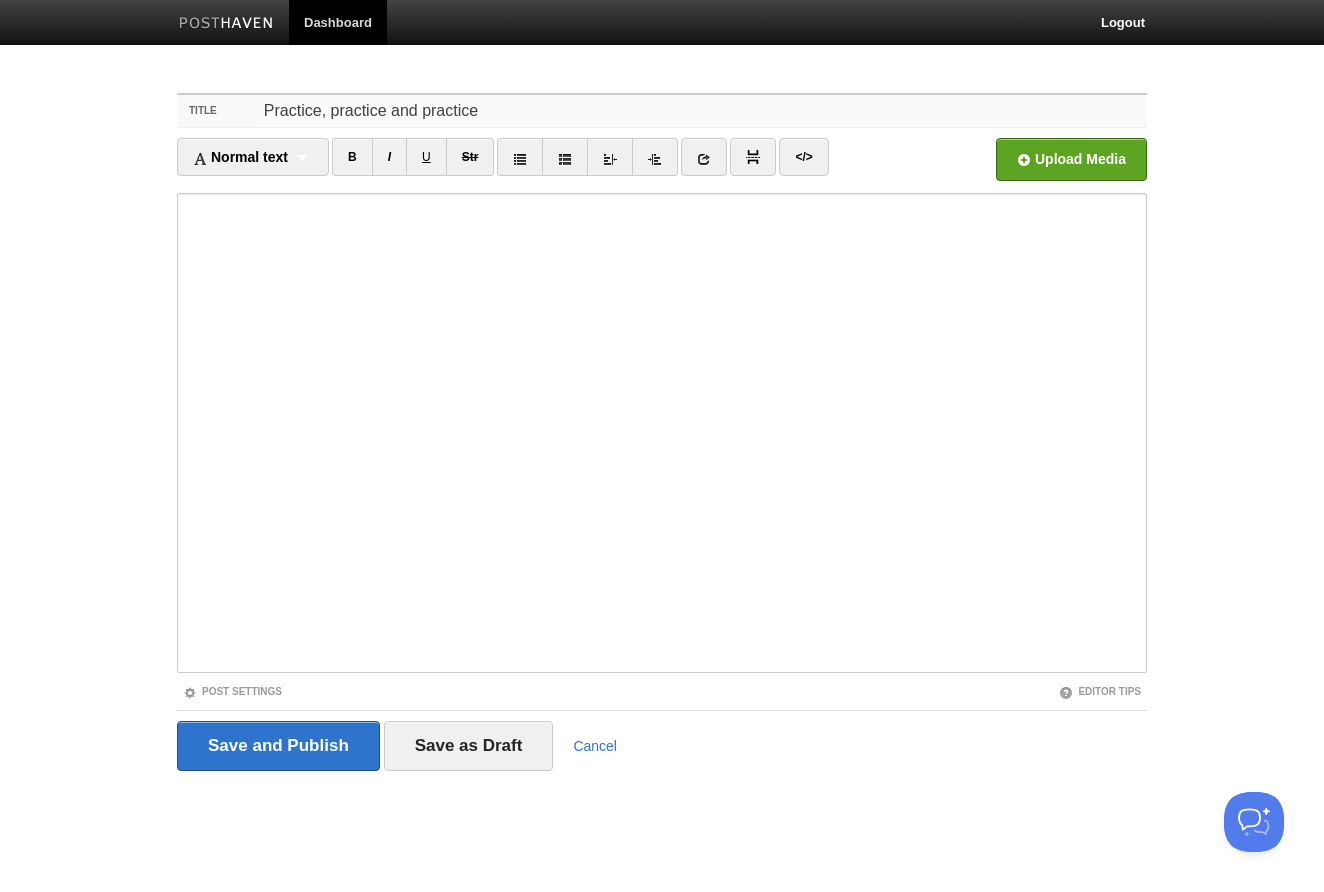type on "Practice, practice and practice" 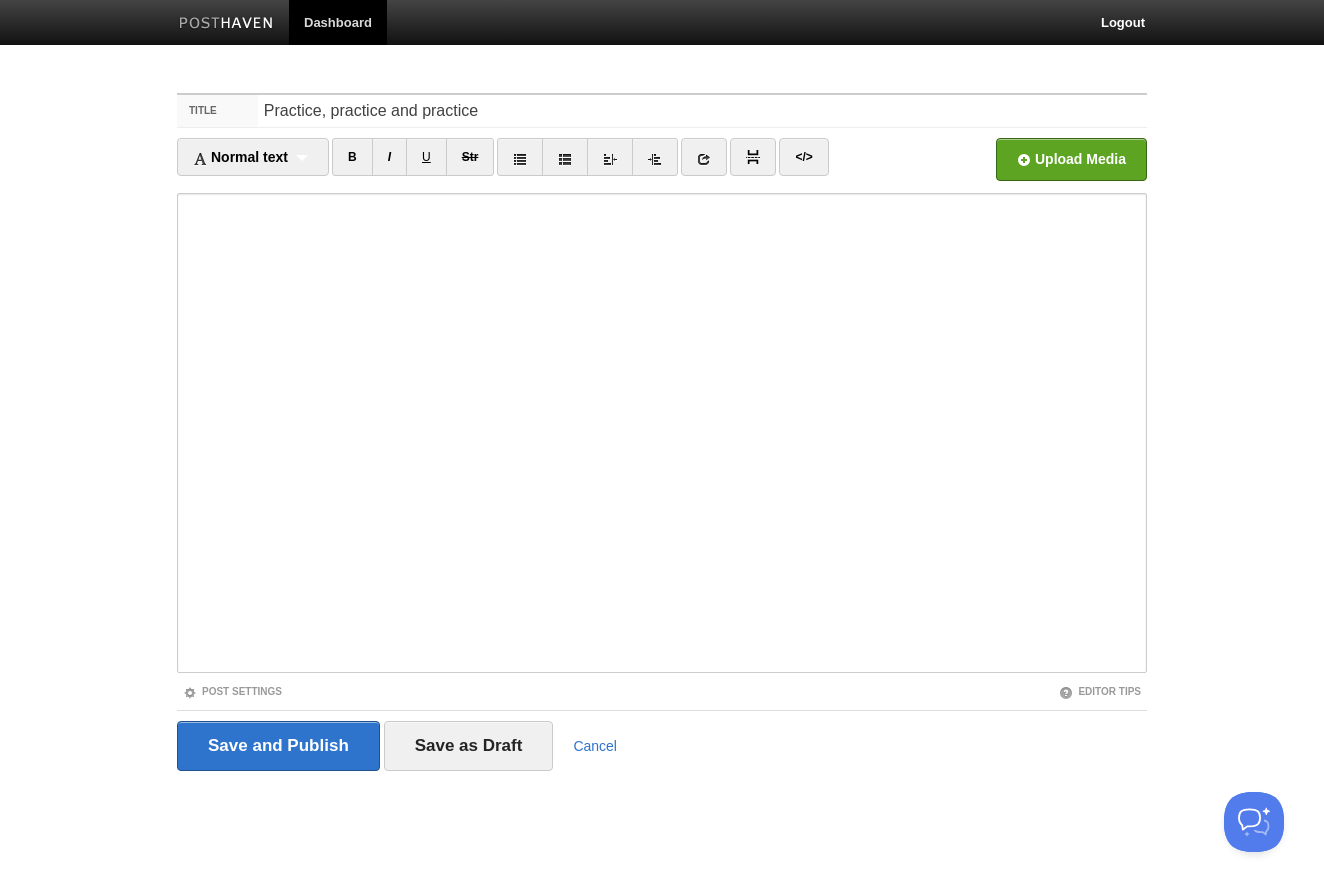 click at bounding box center [662, 433] 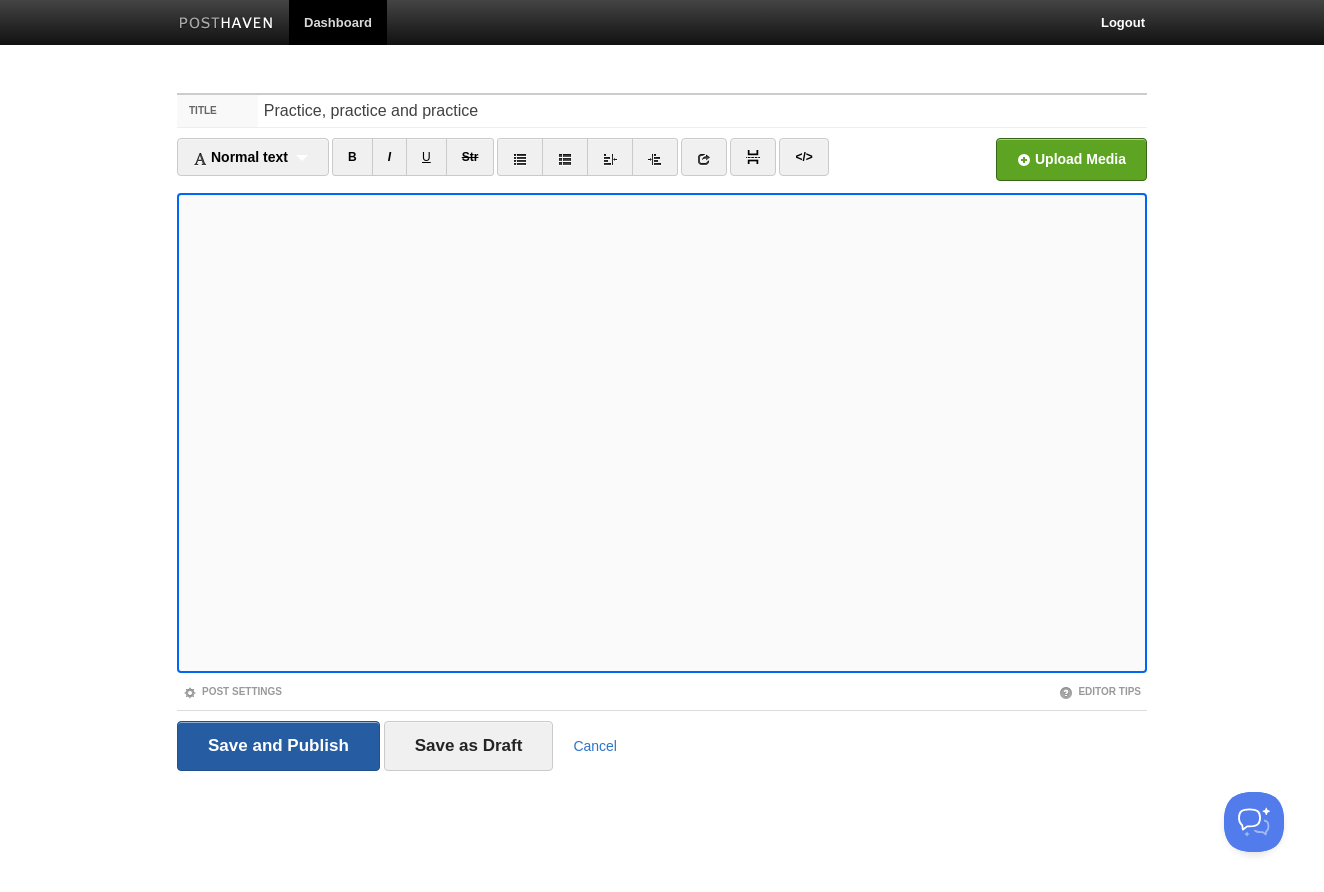 click on "Save and Publish" at bounding box center [278, 746] 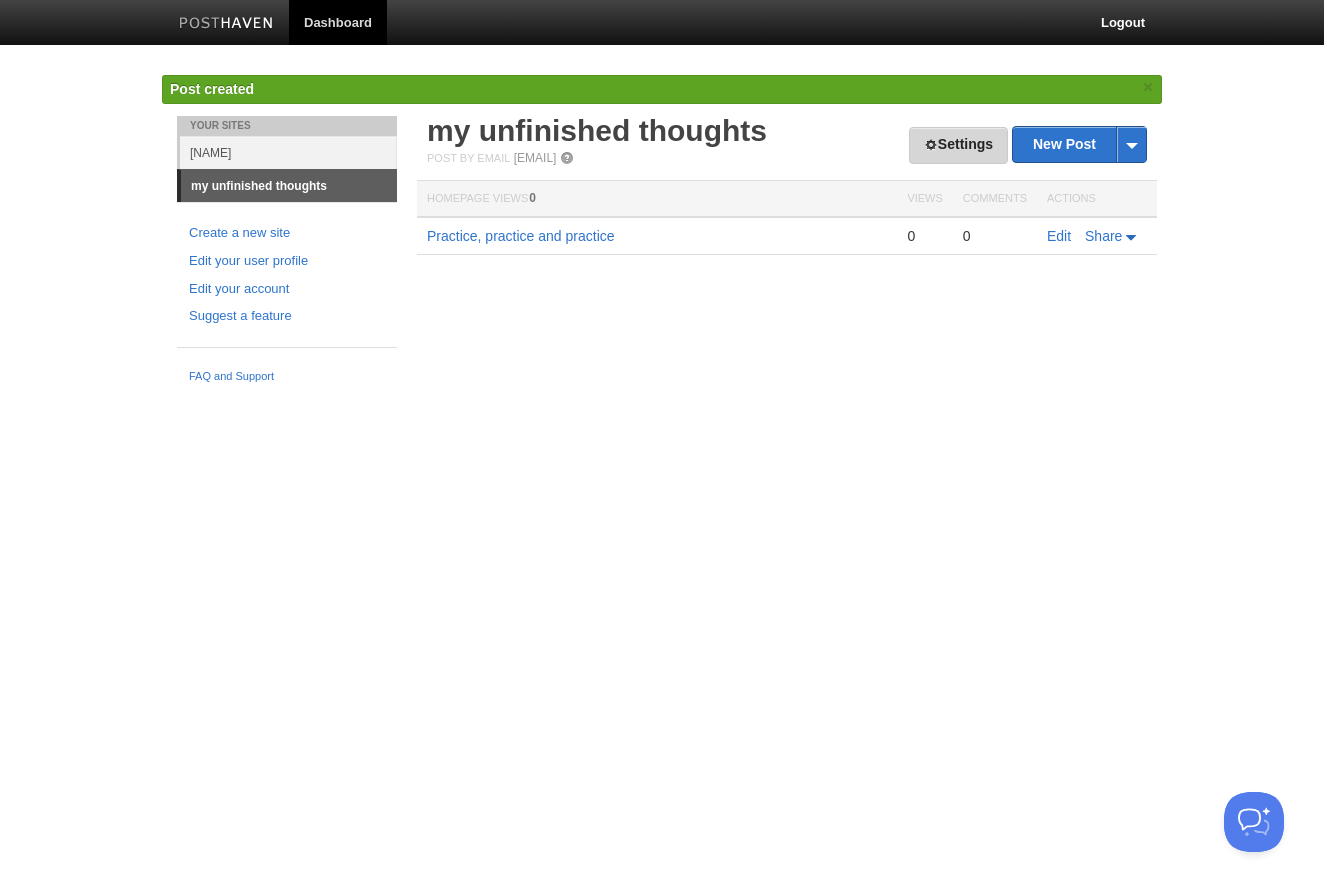 click on "Settings" at bounding box center (958, 145) 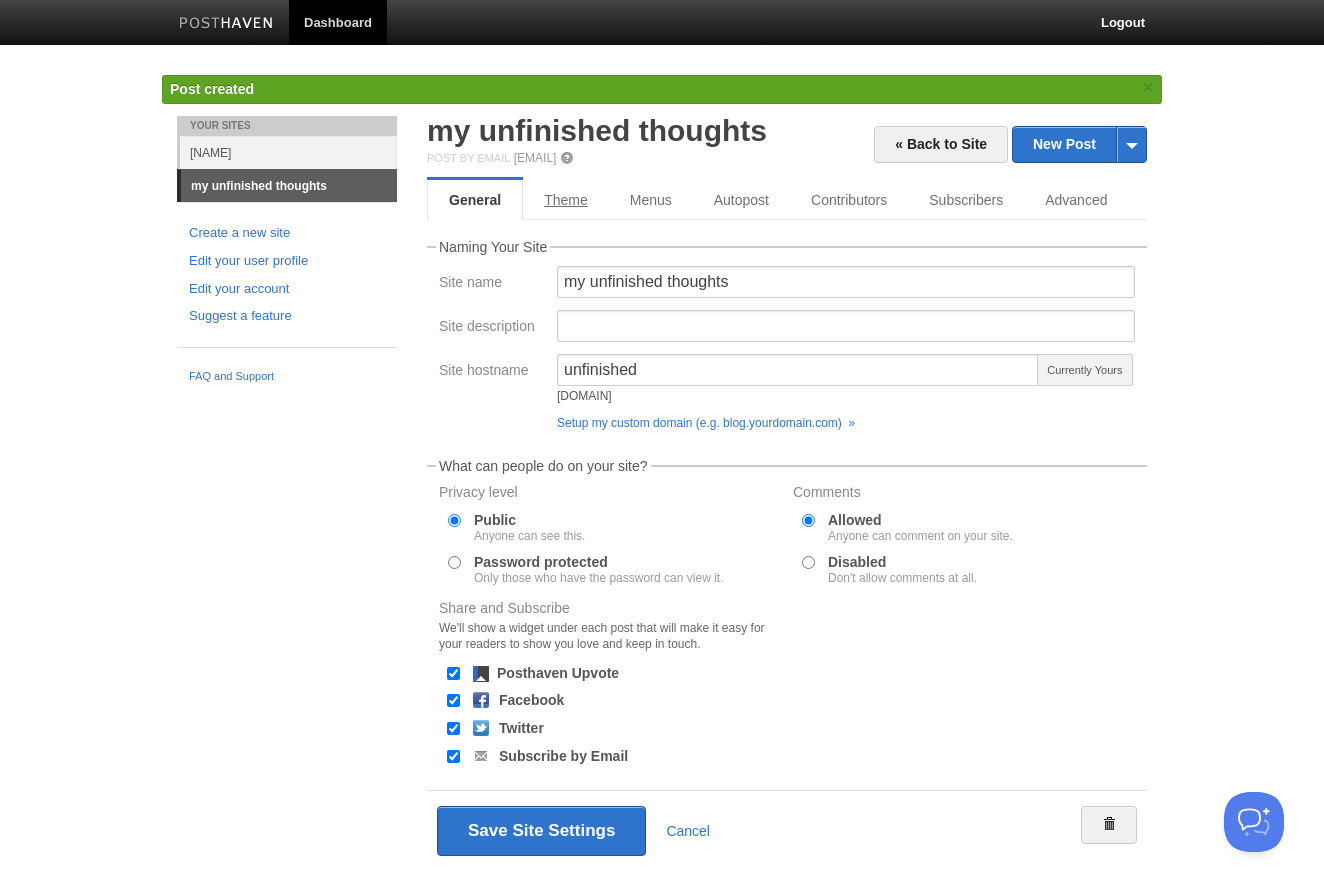 click on "Theme" at bounding box center [566, 200] 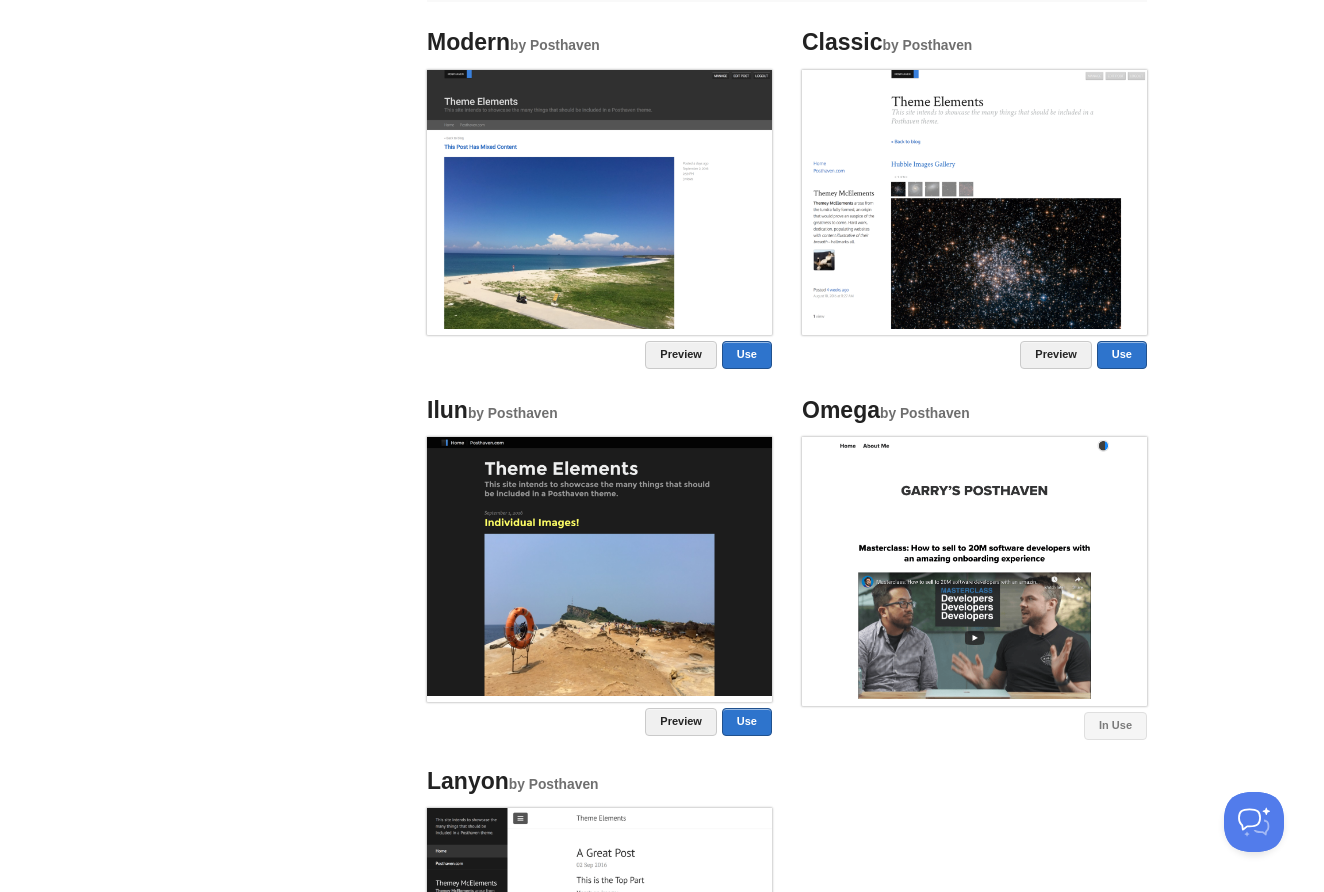scroll, scrollTop: 838, scrollLeft: 0, axis: vertical 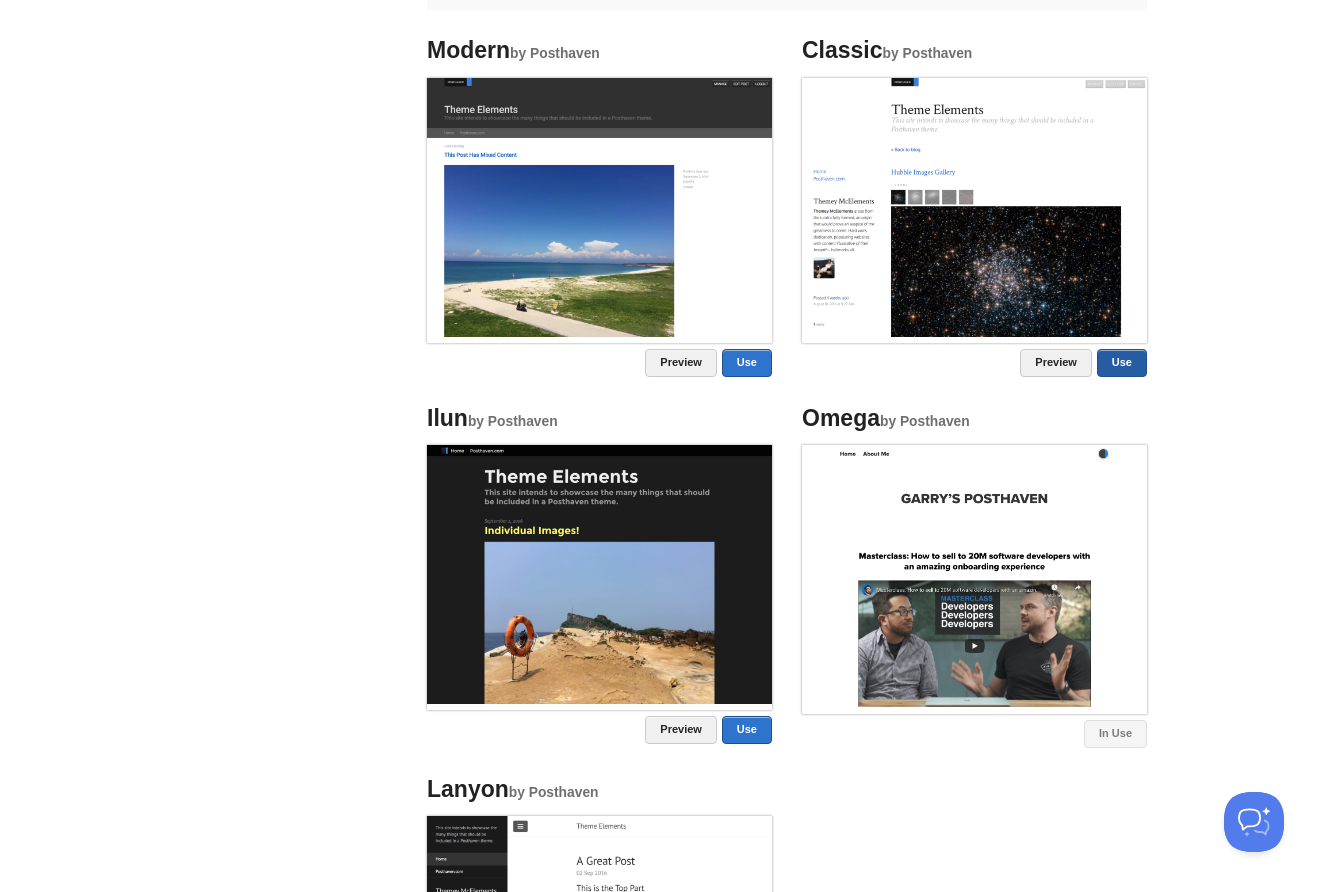 click on "Use" at bounding box center [747, 363] 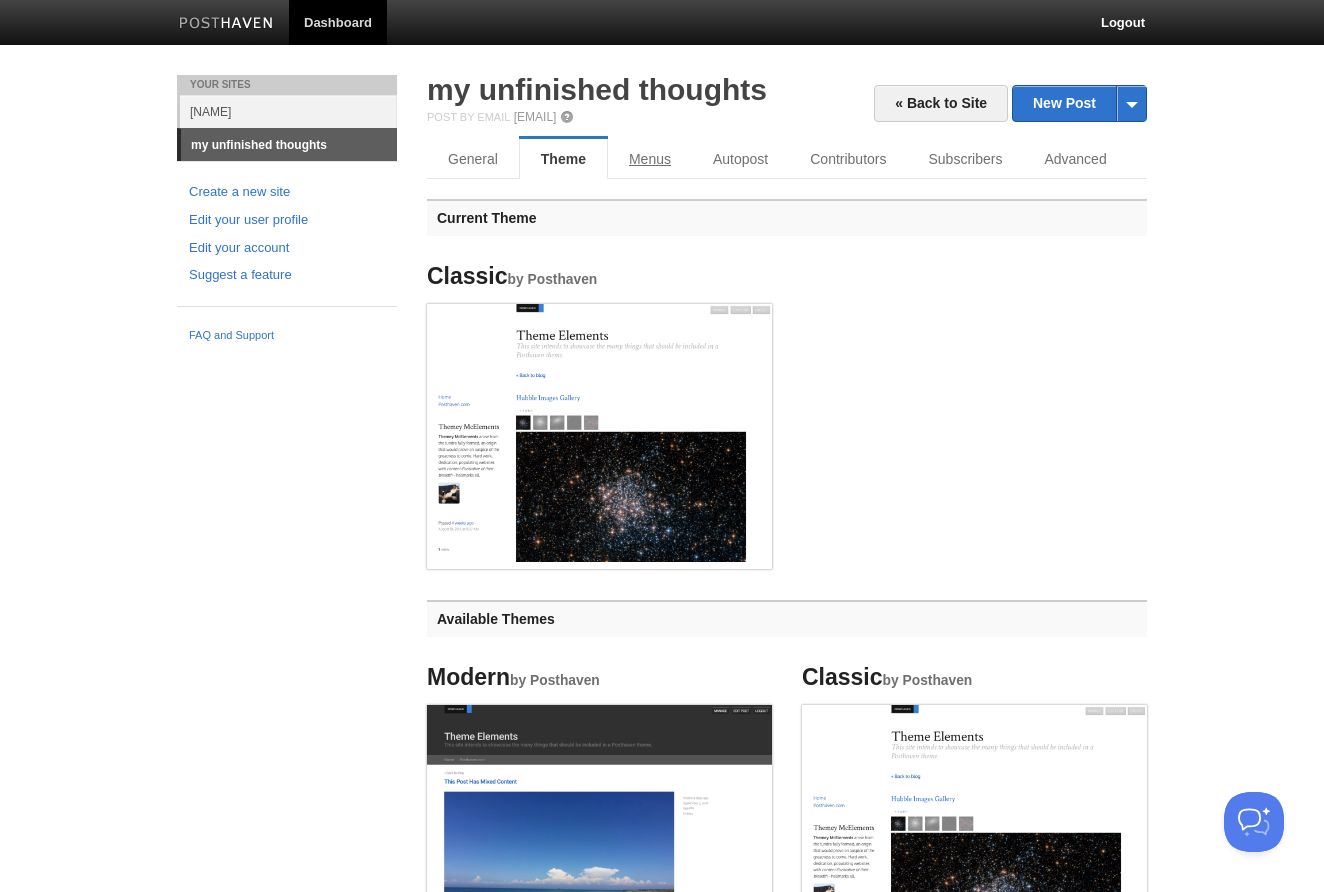 scroll, scrollTop: 0, scrollLeft: 0, axis: both 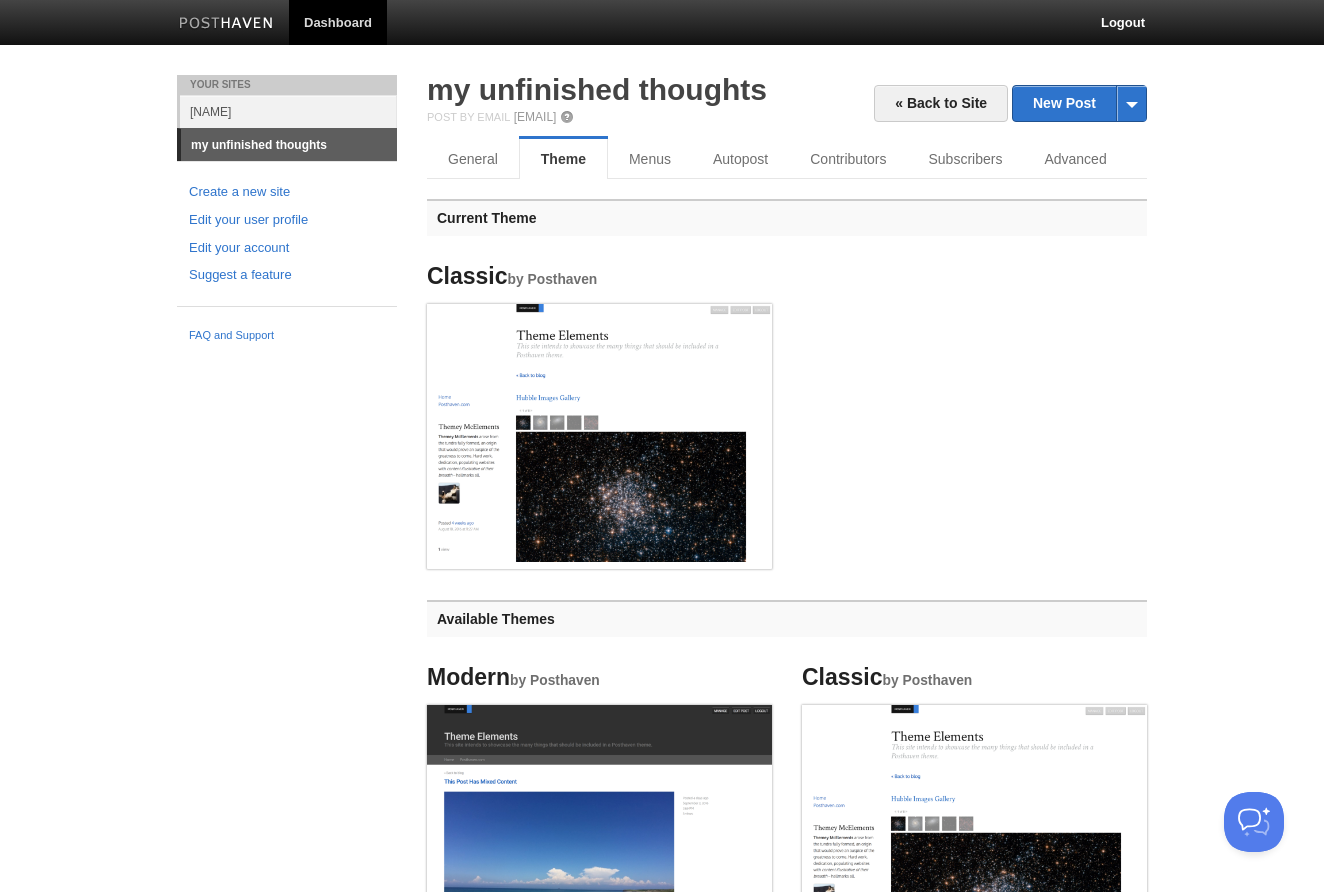 click at bounding box center [599, 433] 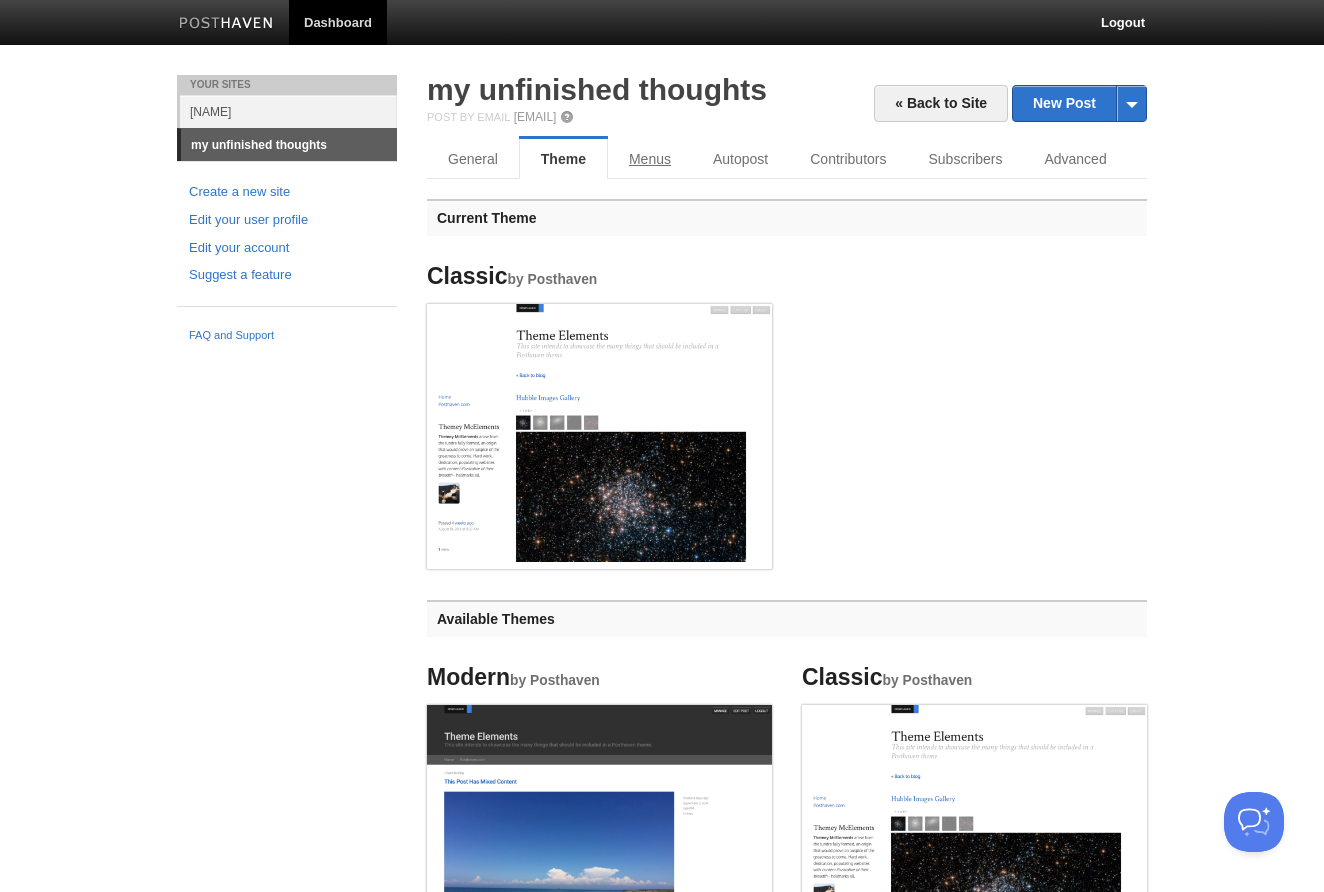 scroll, scrollTop: -2, scrollLeft: 0, axis: vertical 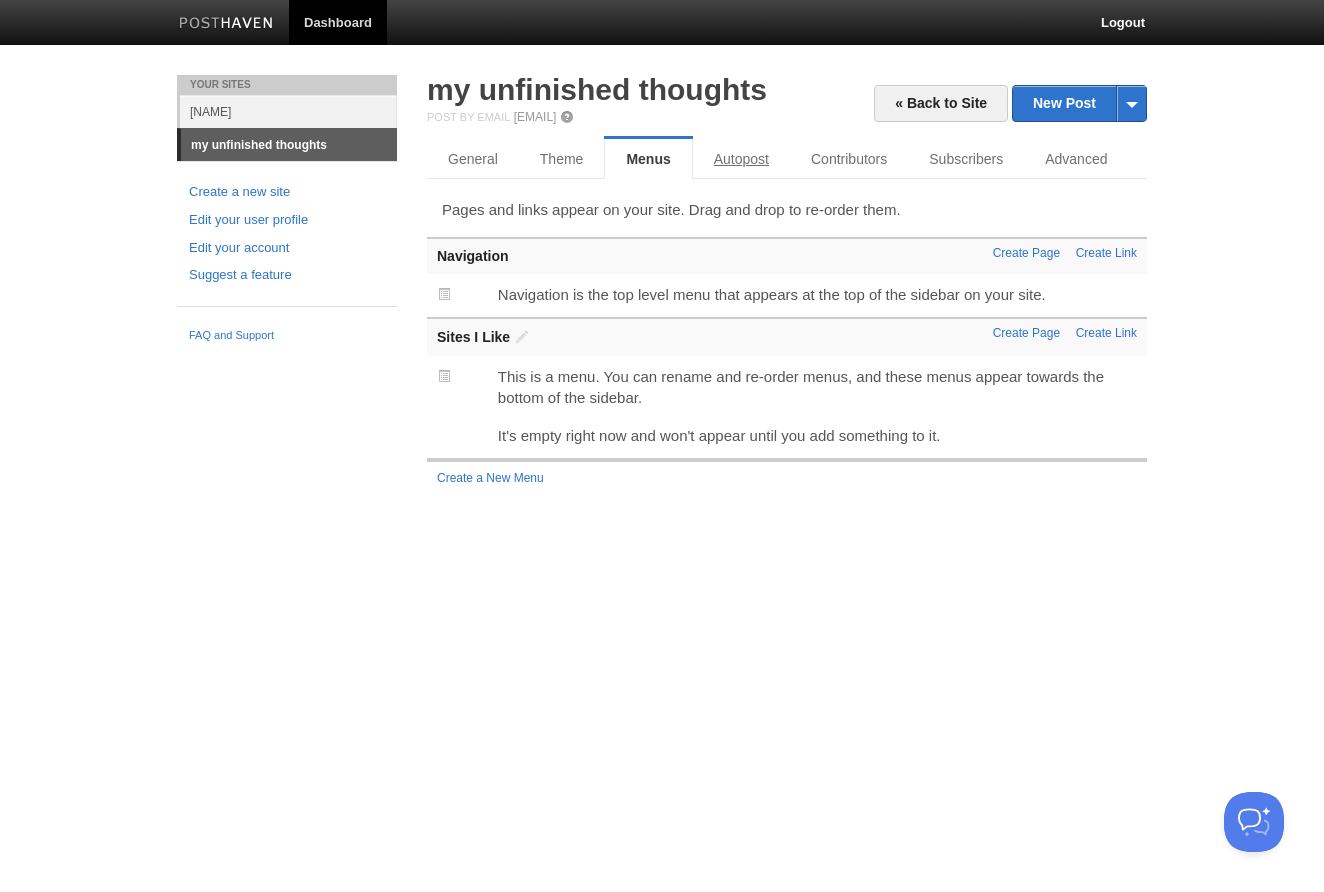click on "Autopost" at bounding box center (741, 159) 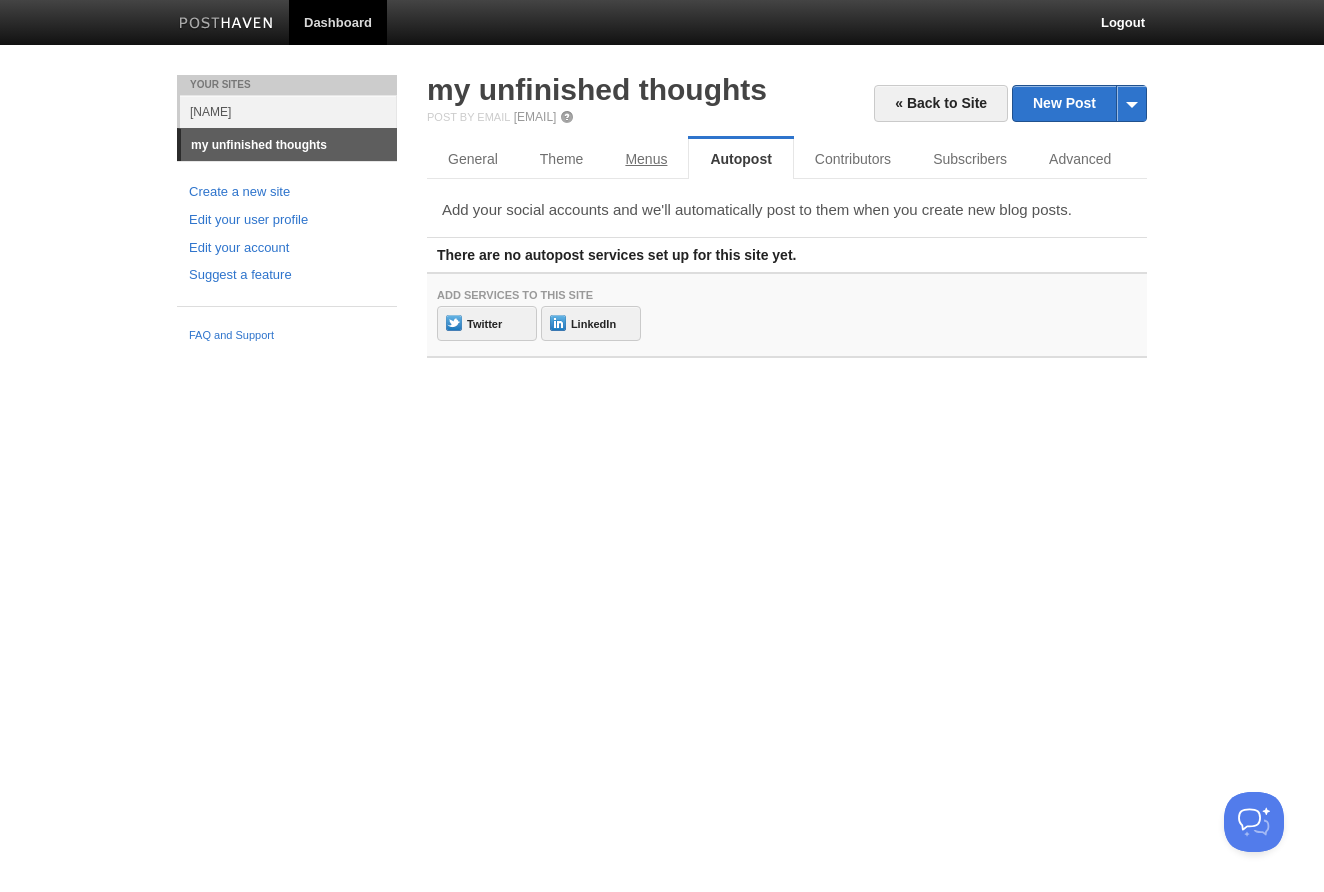 click on "Menus" at bounding box center [646, 159] 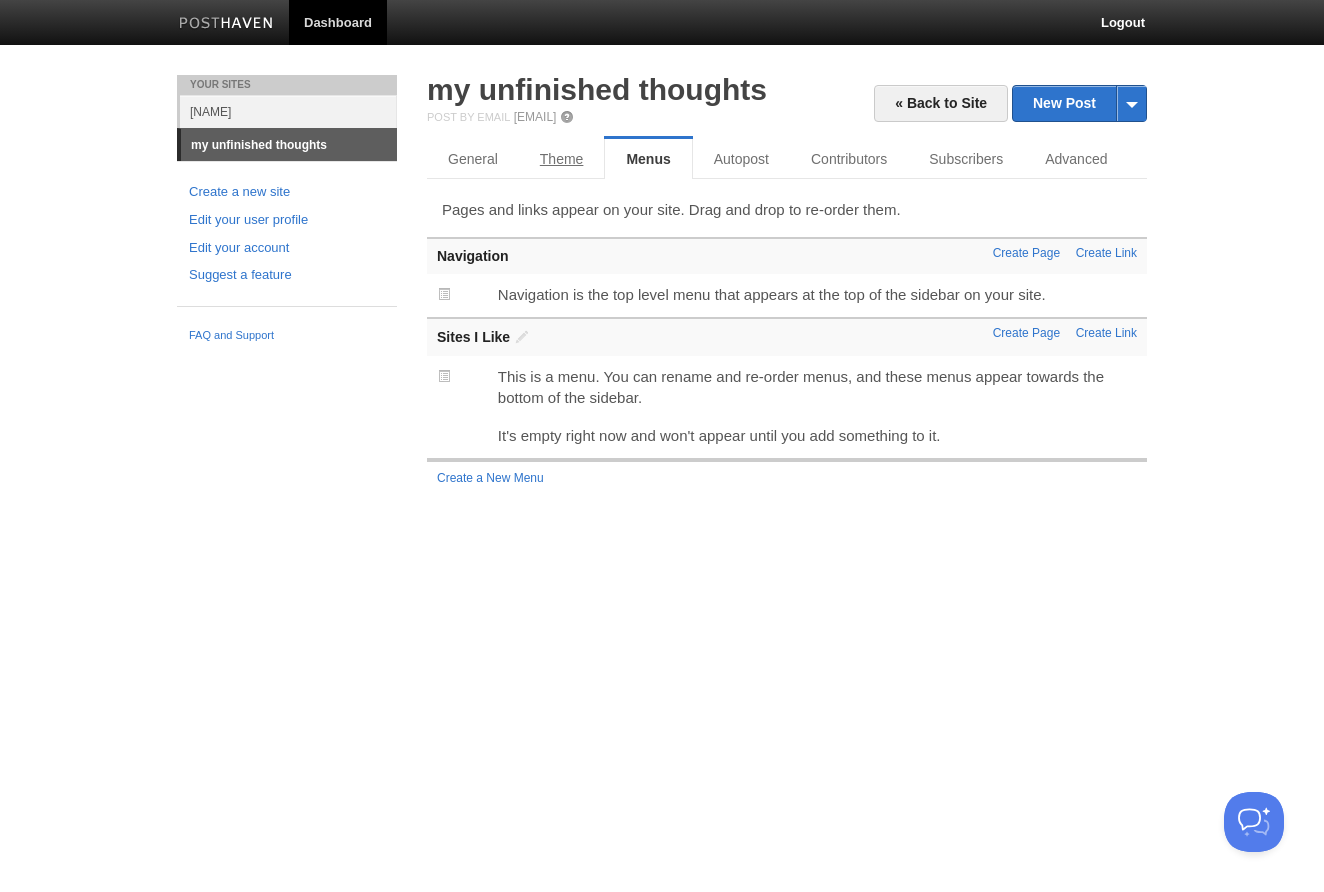 click on "Theme" at bounding box center [562, 159] 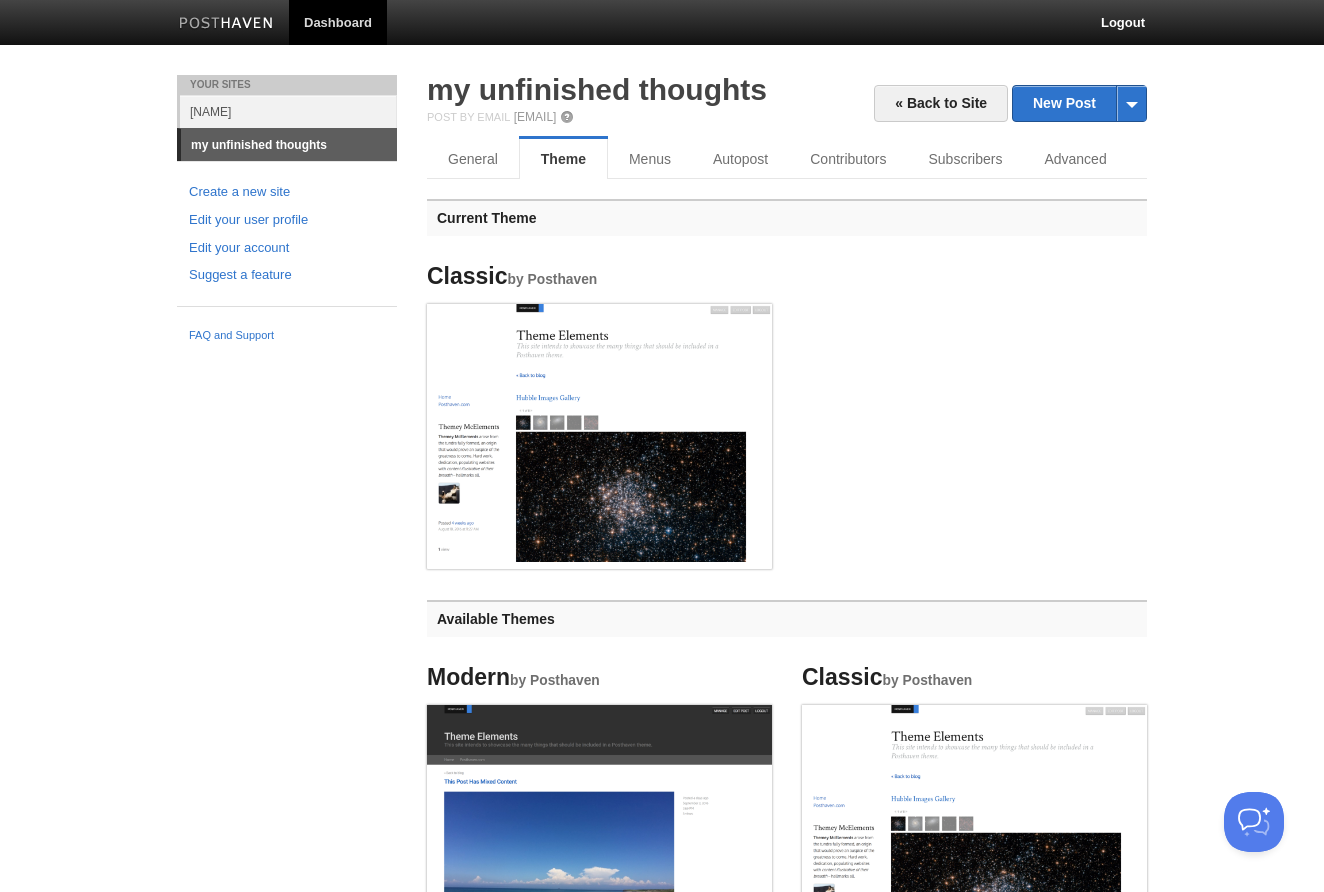 click at bounding box center [599, 433] 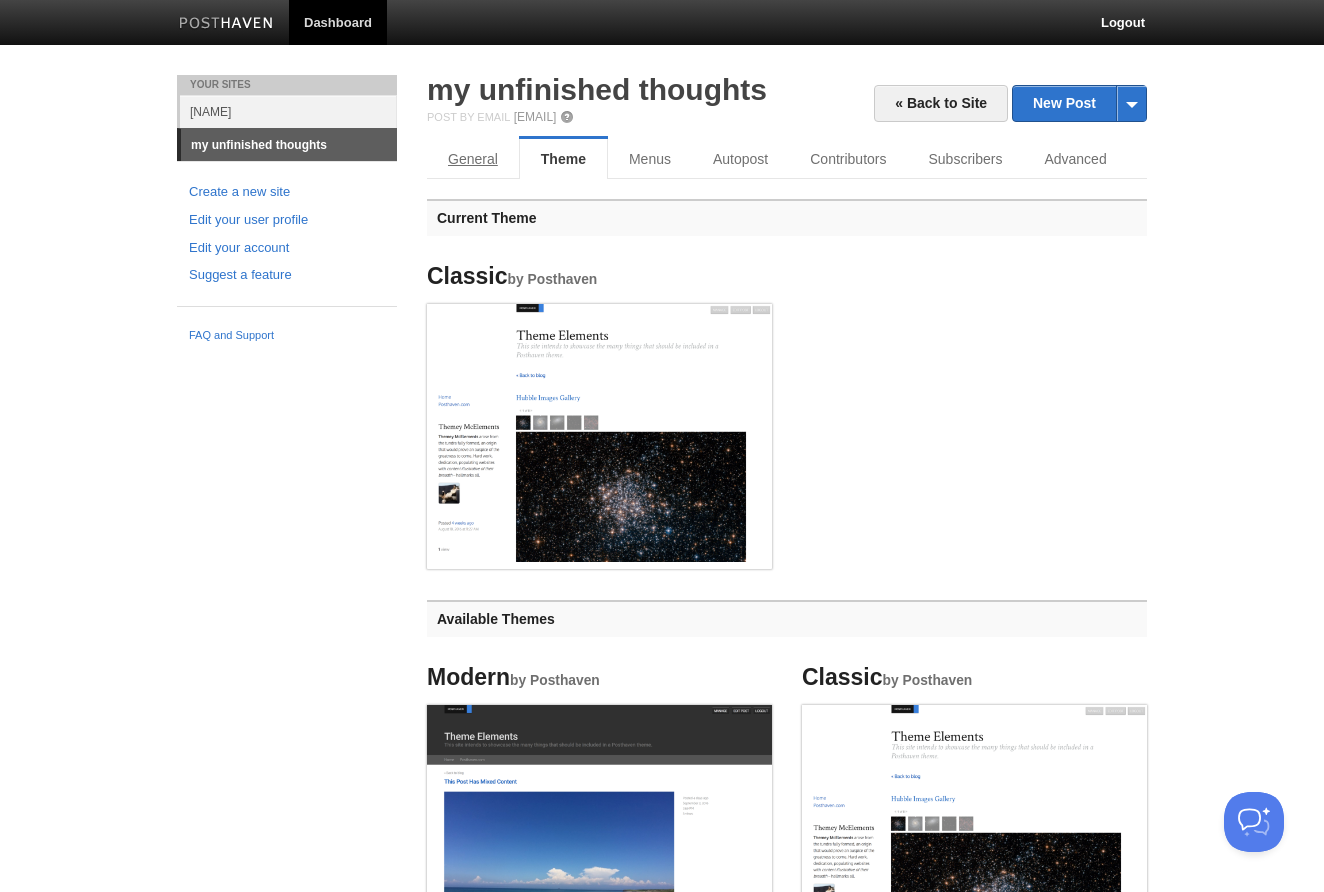click on "General" at bounding box center (473, 159) 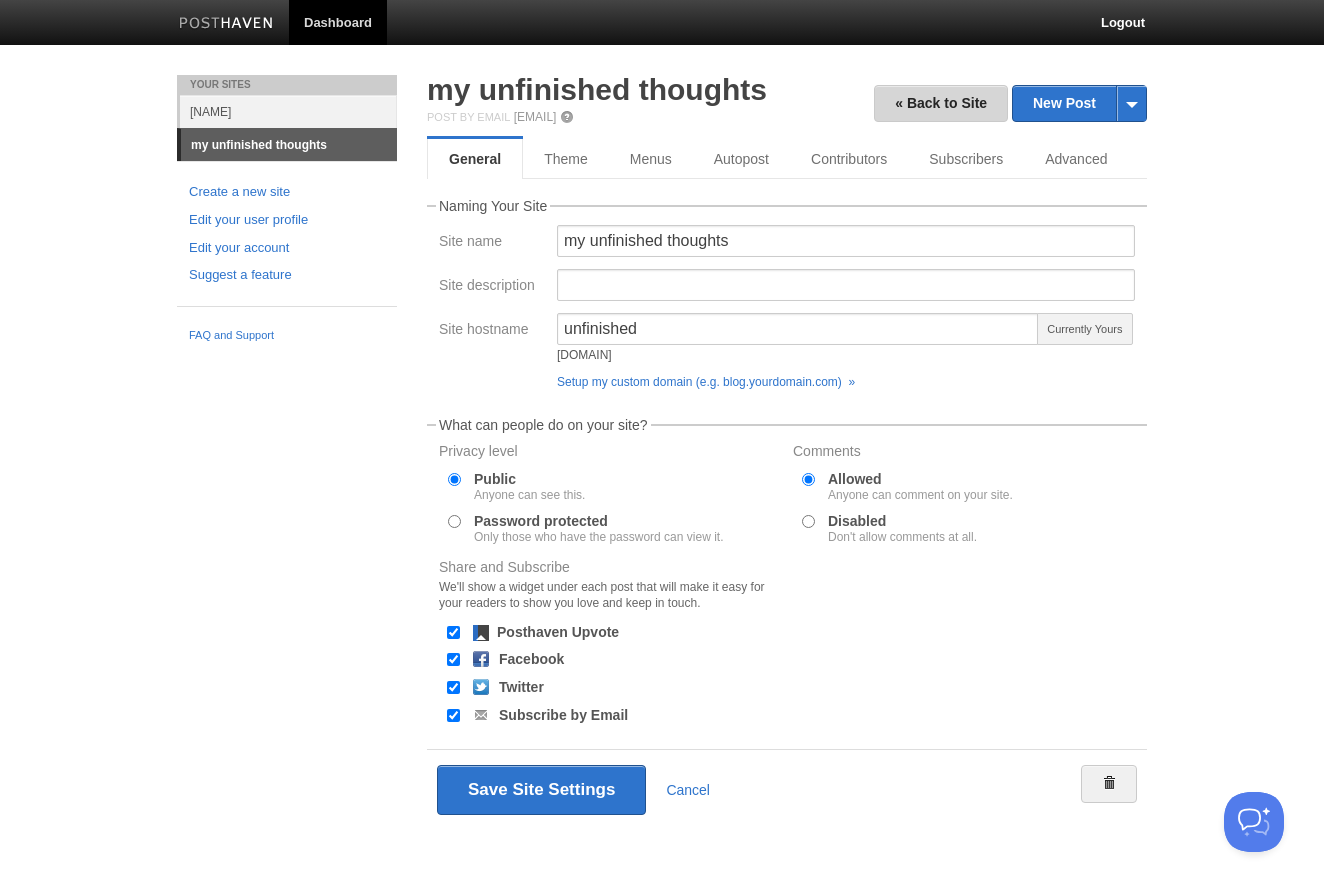 click on "« Back to Site" at bounding box center [941, 103] 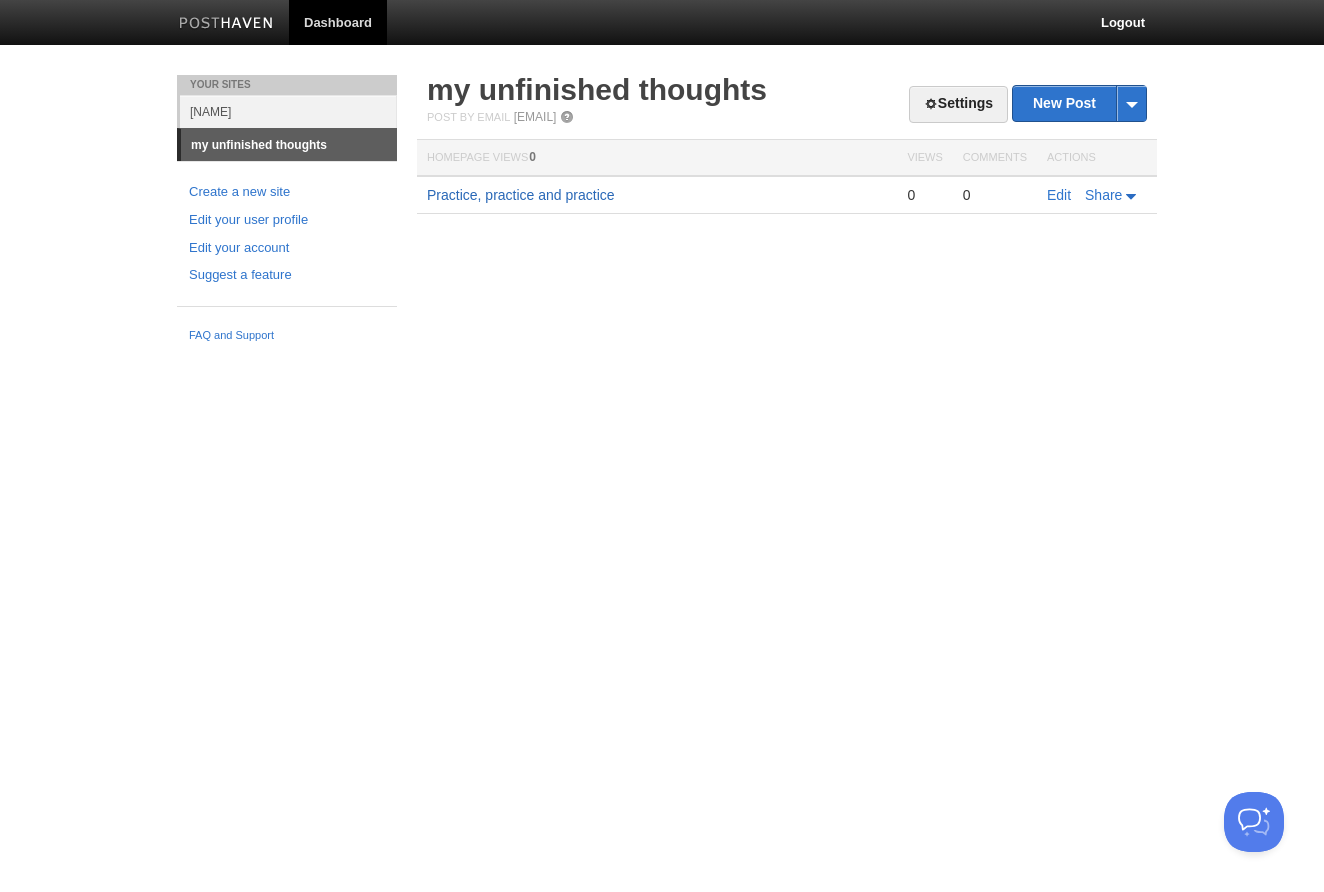 click on "Practice, practice and practice" at bounding box center [521, 195] 